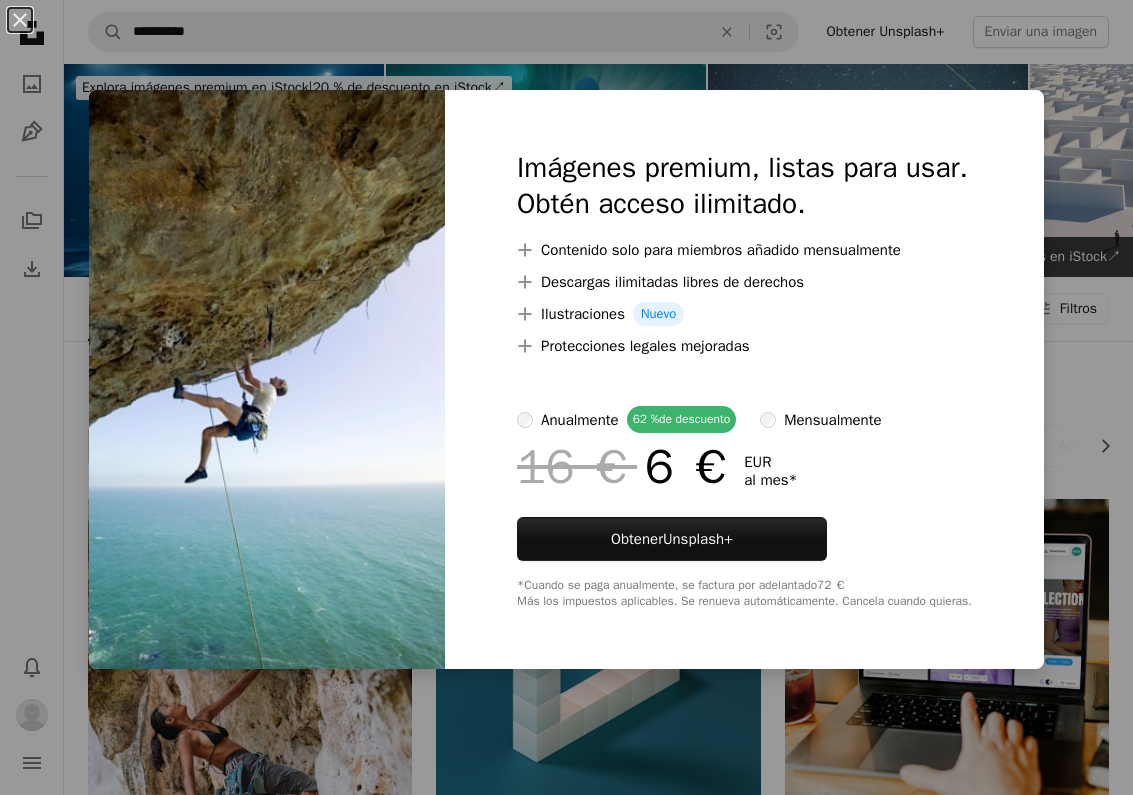 scroll, scrollTop: 714, scrollLeft: 0, axis: vertical 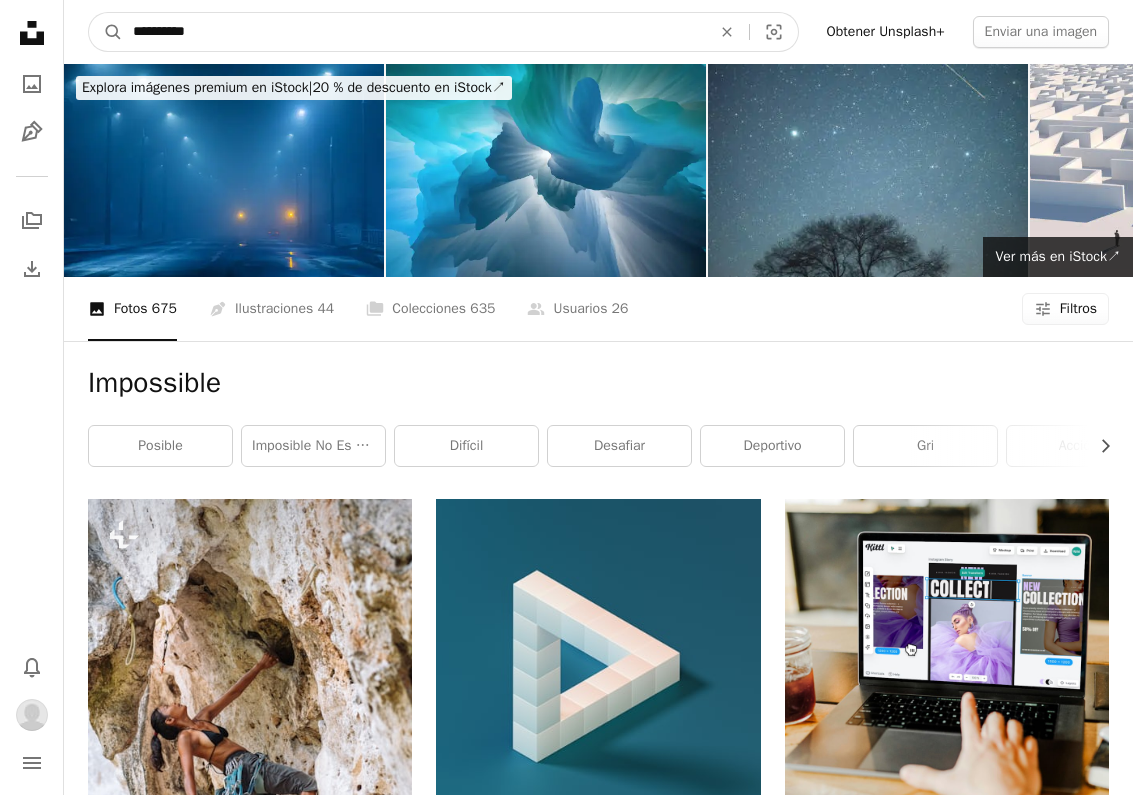 click on "**********" at bounding box center (414, 32) 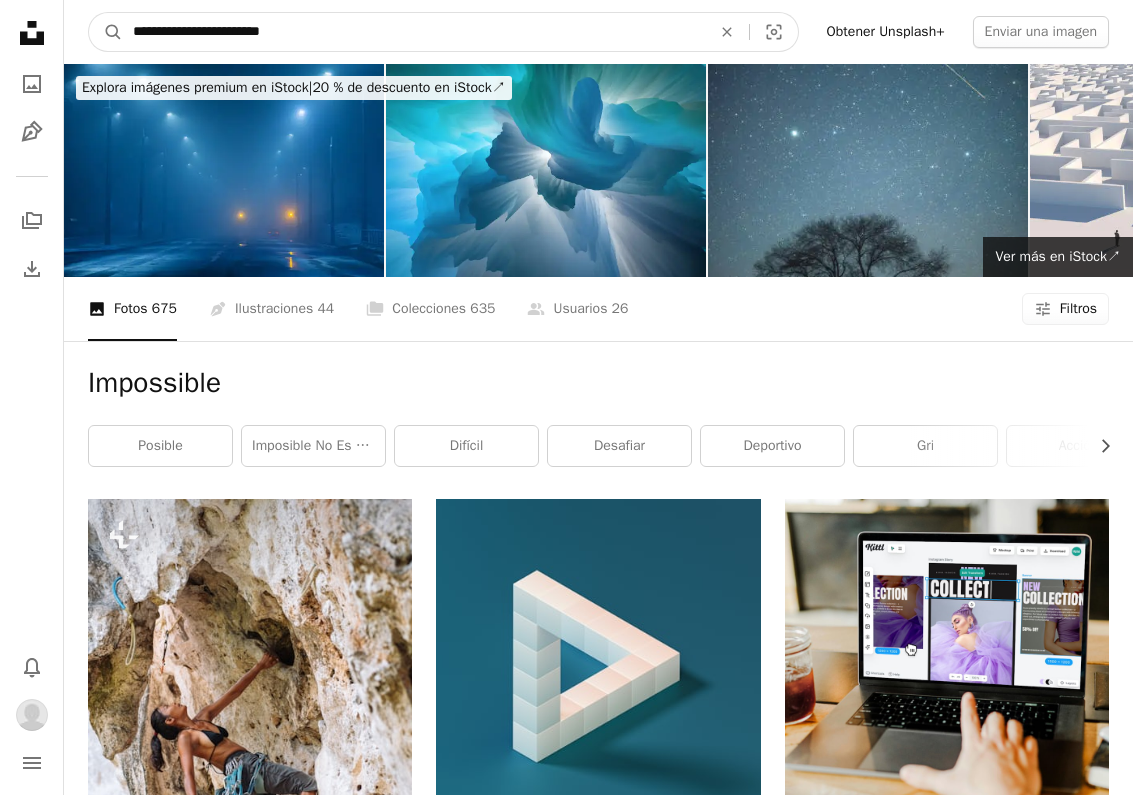 type on "**********" 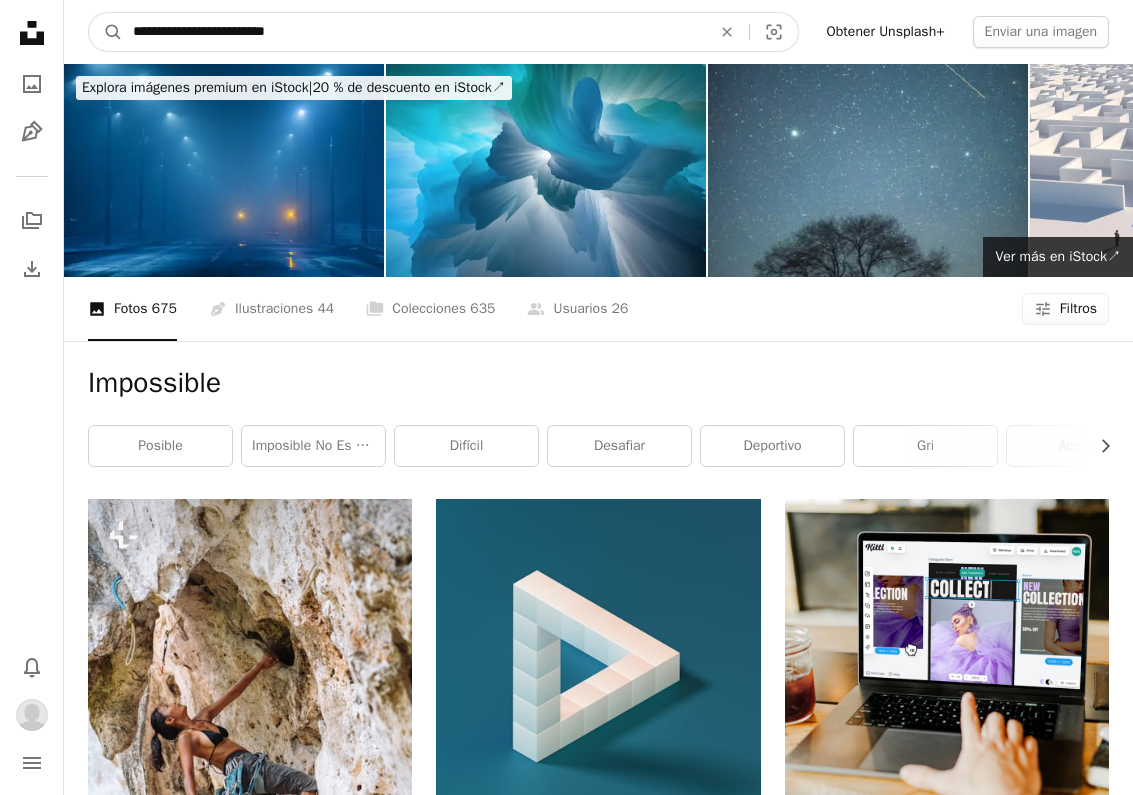 click on "A magnifying glass" at bounding box center (106, 32) 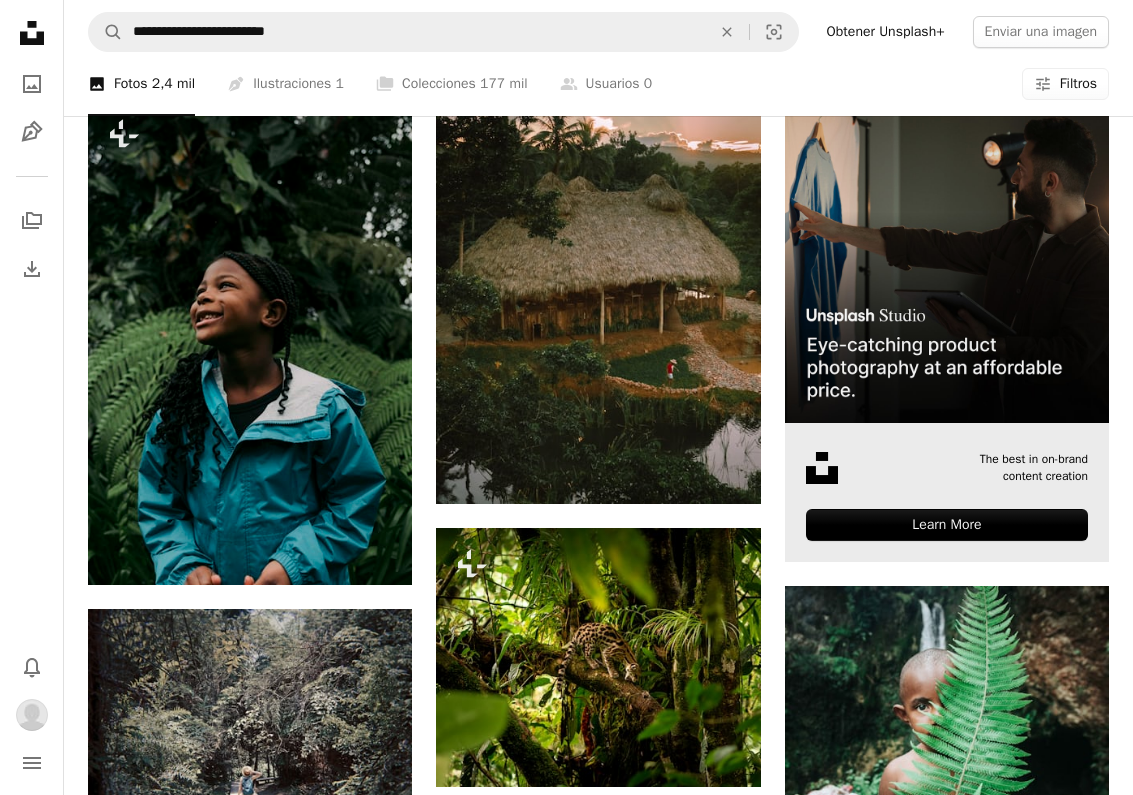 scroll, scrollTop: 400, scrollLeft: 0, axis: vertical 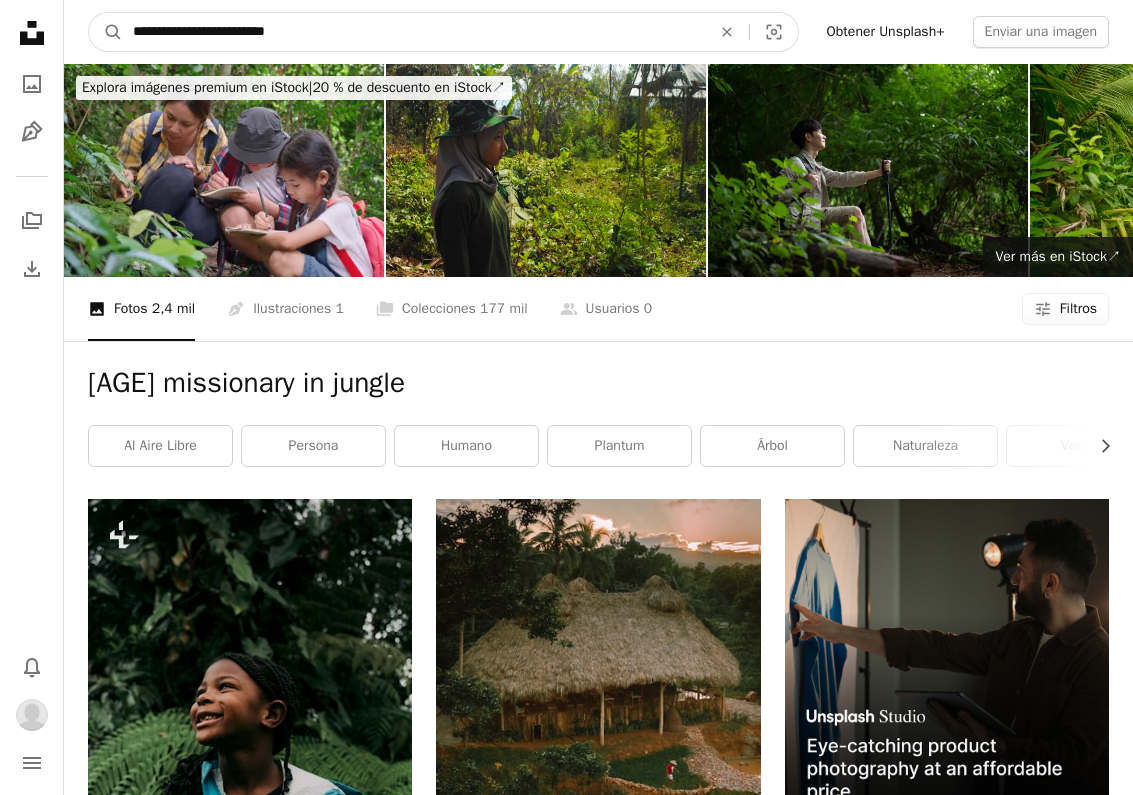 click on "**********" at bounding box center (414, 32) 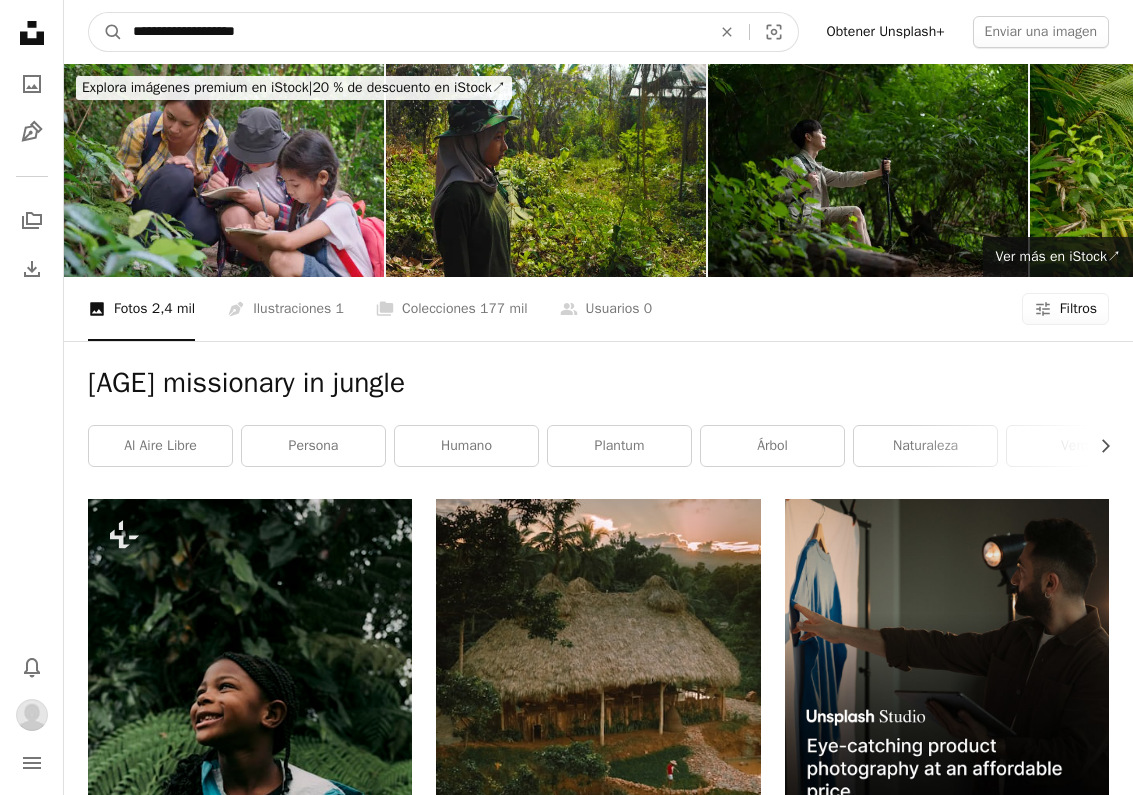 type on "**********" 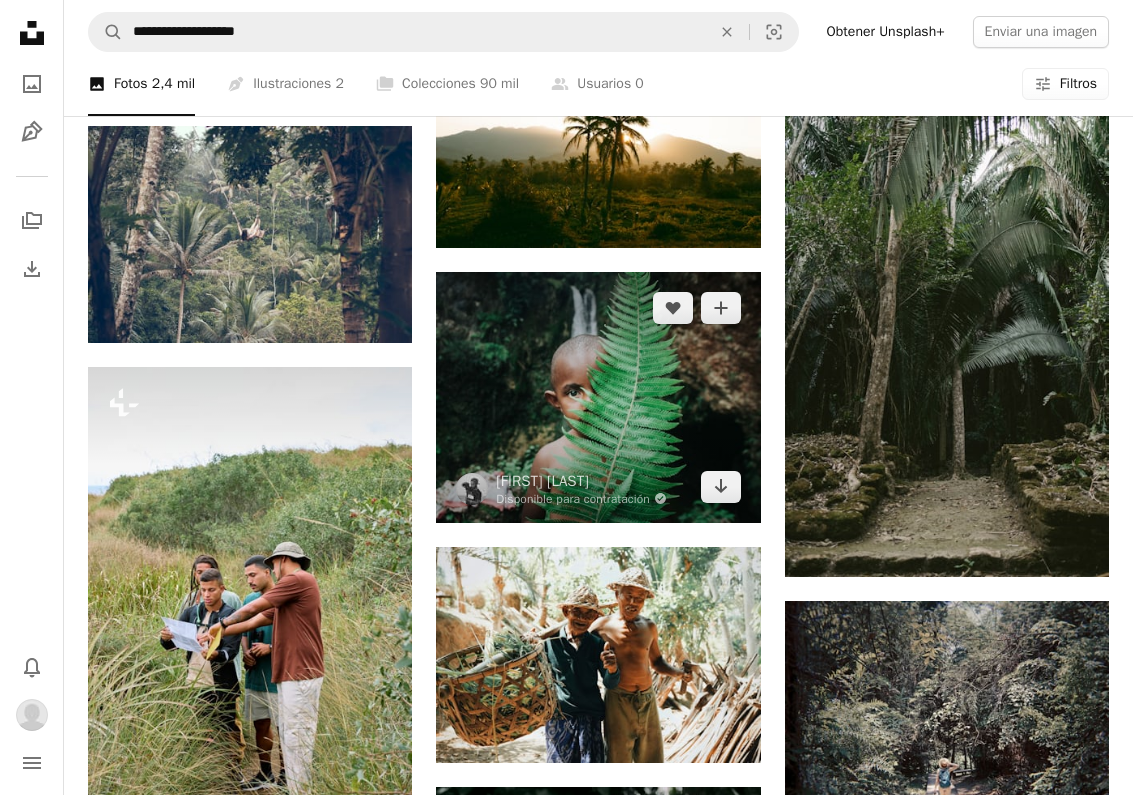 scroll, scrollTop: 902, scrollLeft: 0, axis: vertical 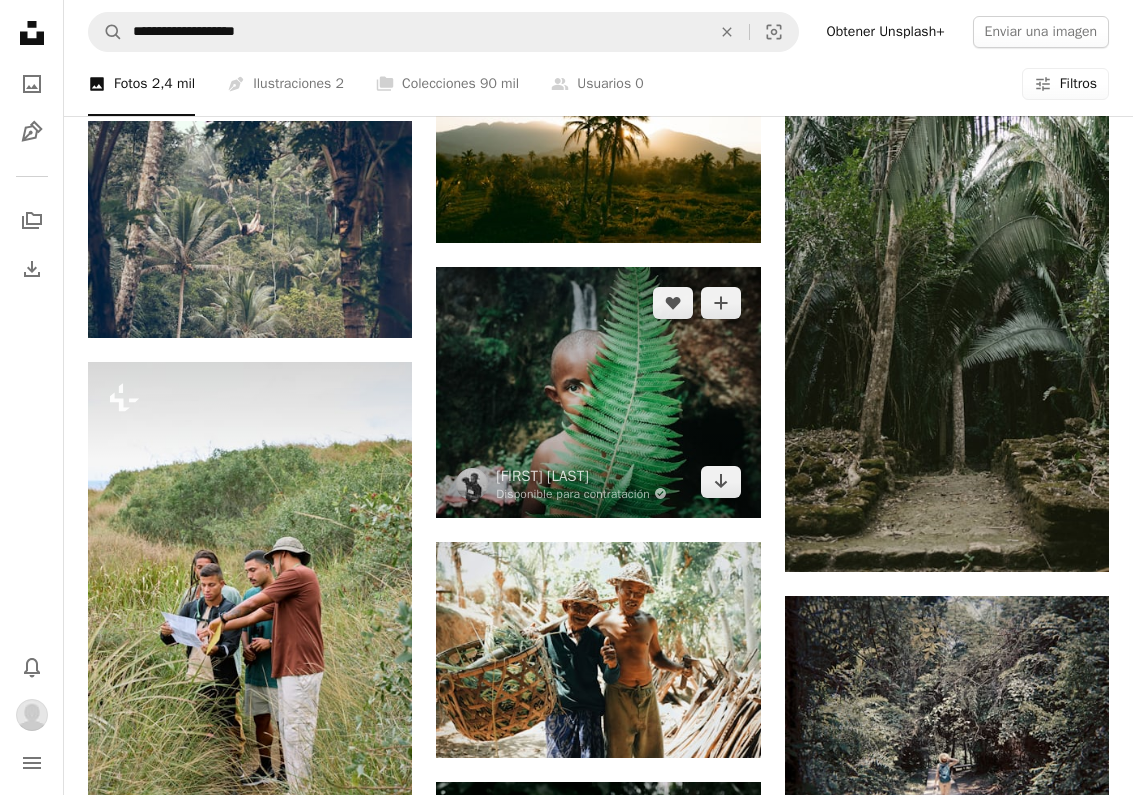 click at bounding box center (598, 392) 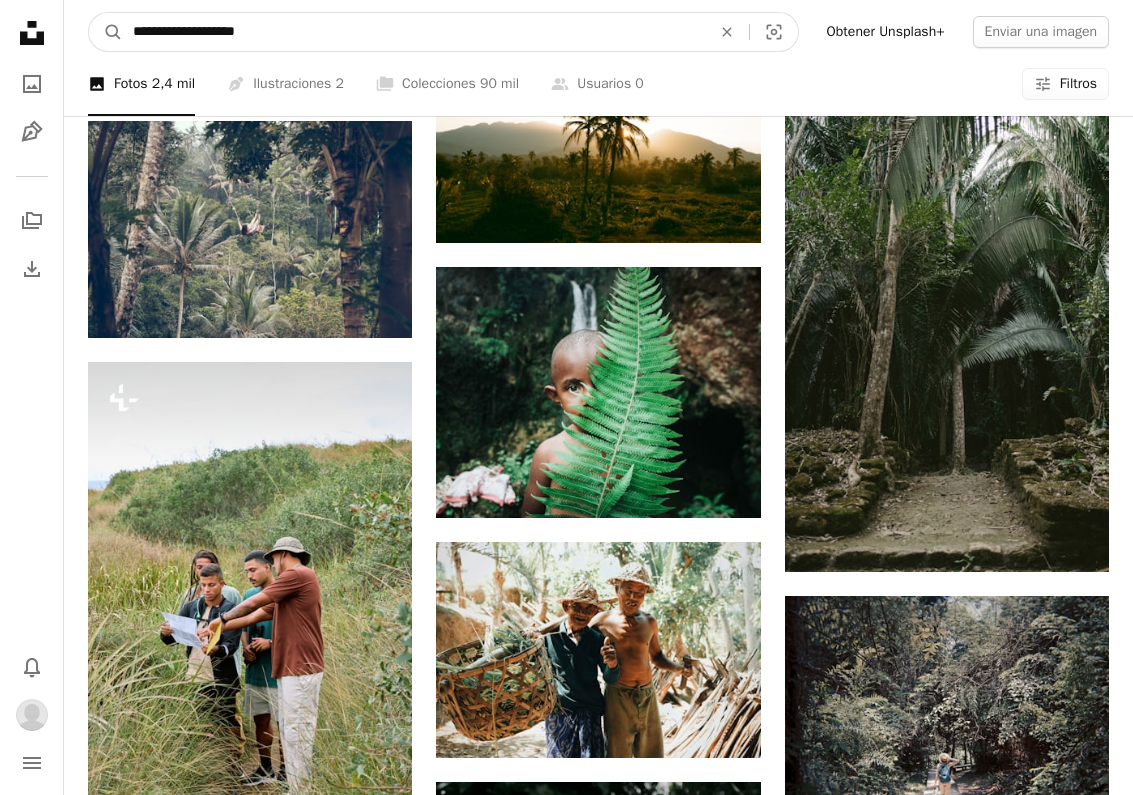 click on "**********" at bounding box center (414, 32) 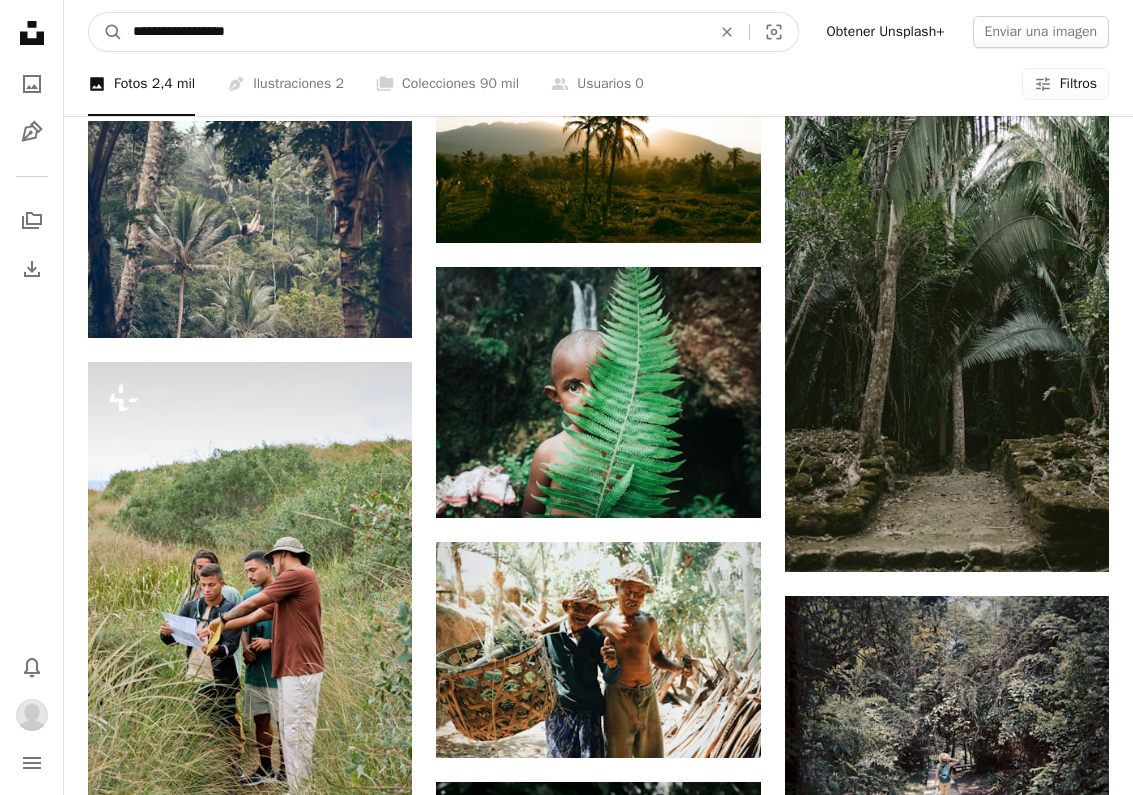 type on "**********" 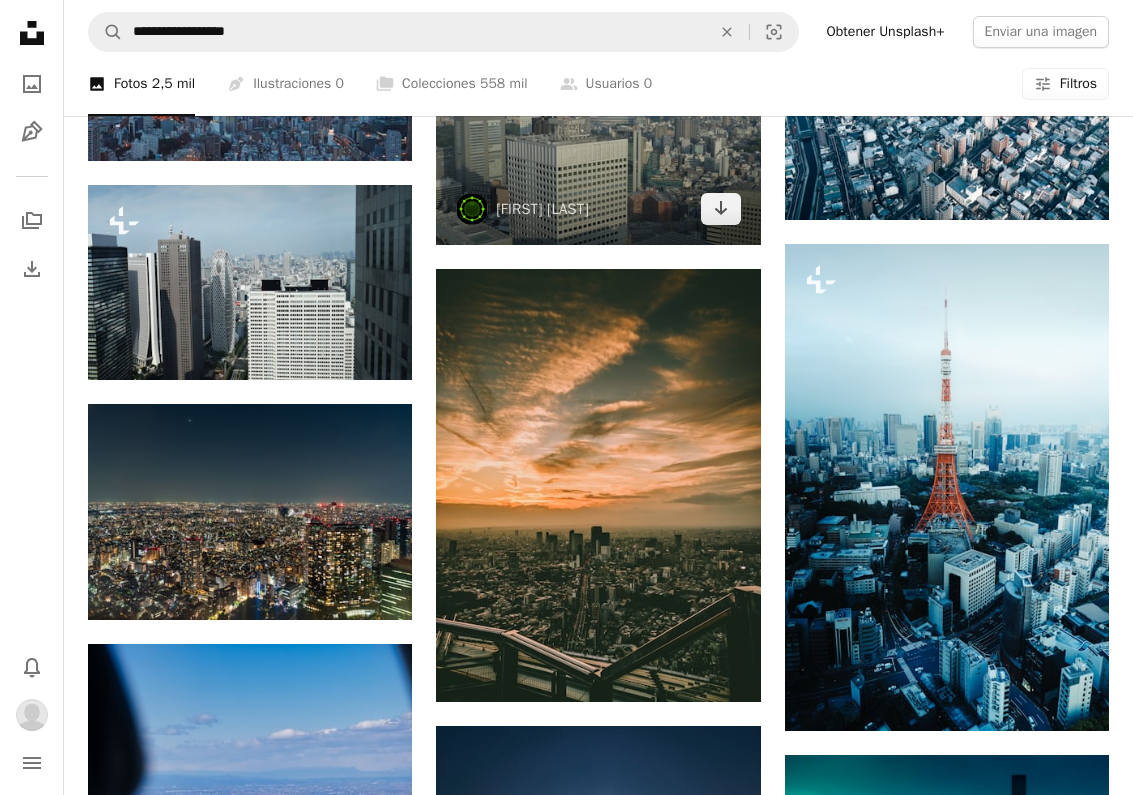 scroll, scrollTop: 1466, scrollLeft: 0, axis: vertical 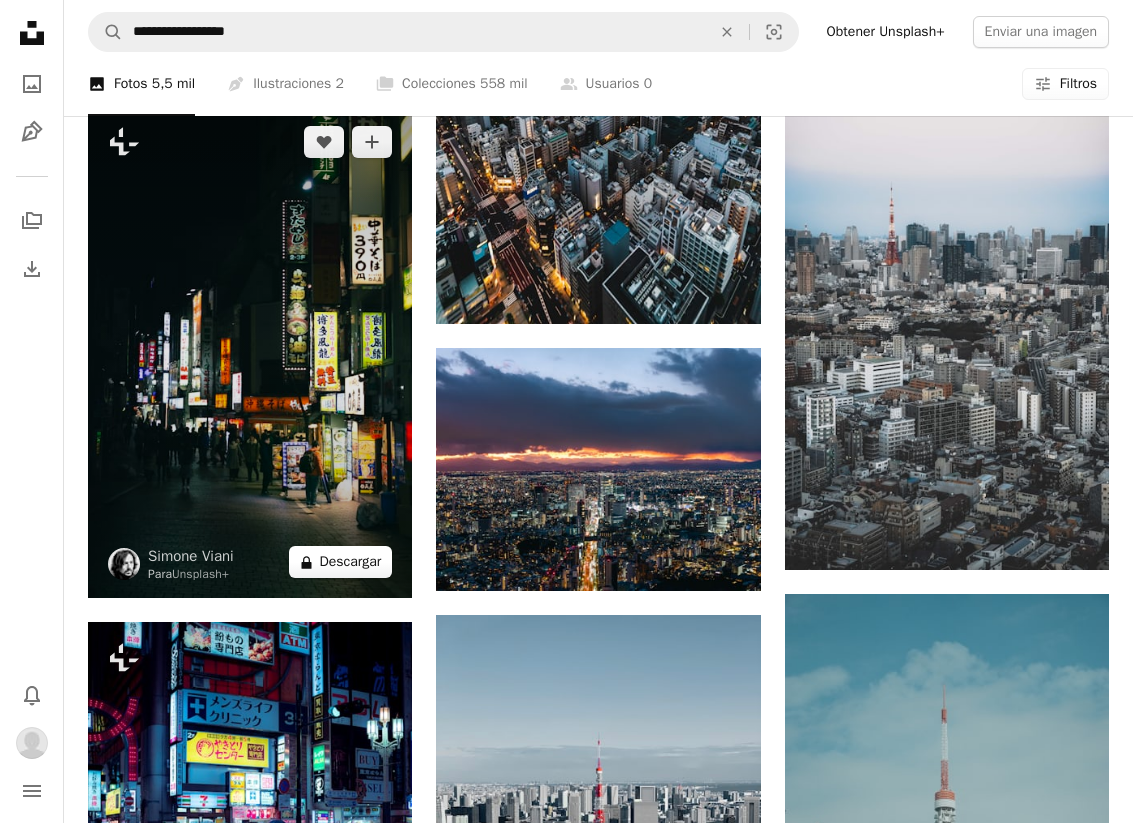 click on "A lock   Descargar" at bounding box center [341, 562] 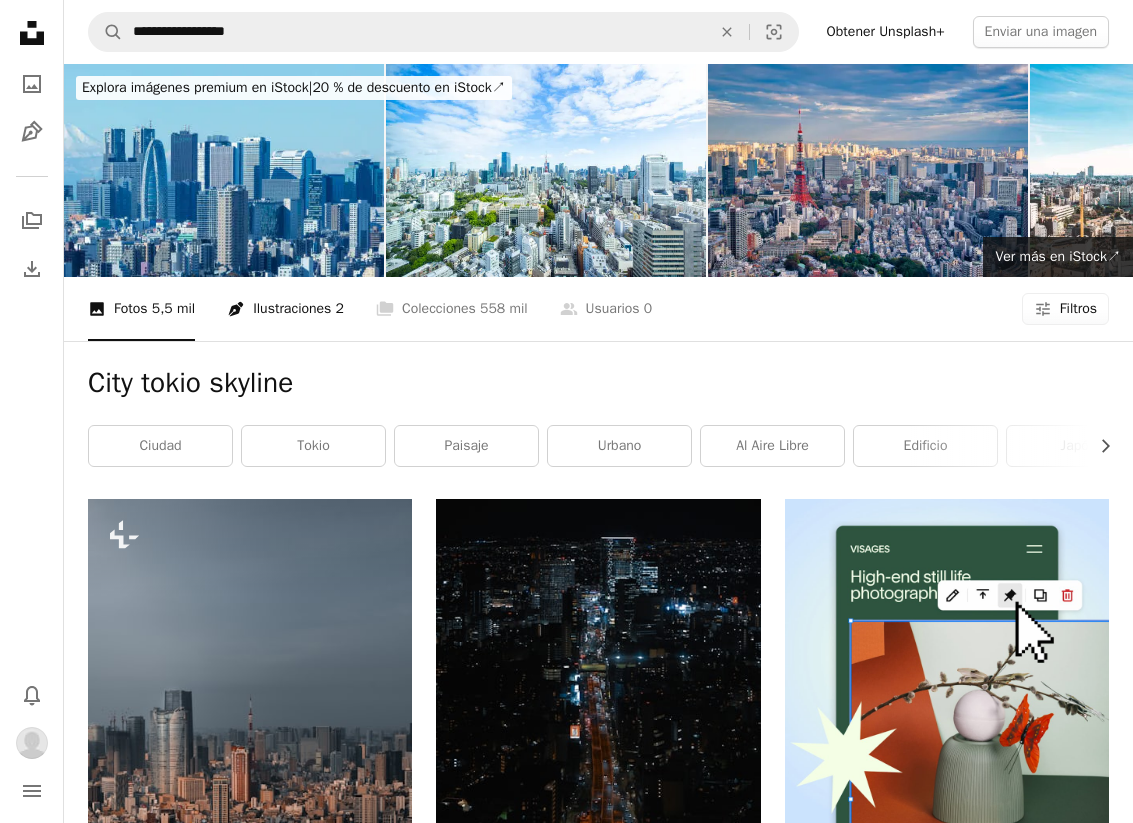 scroll, scrollTop: 0, scrollLeft: 0, axis: both 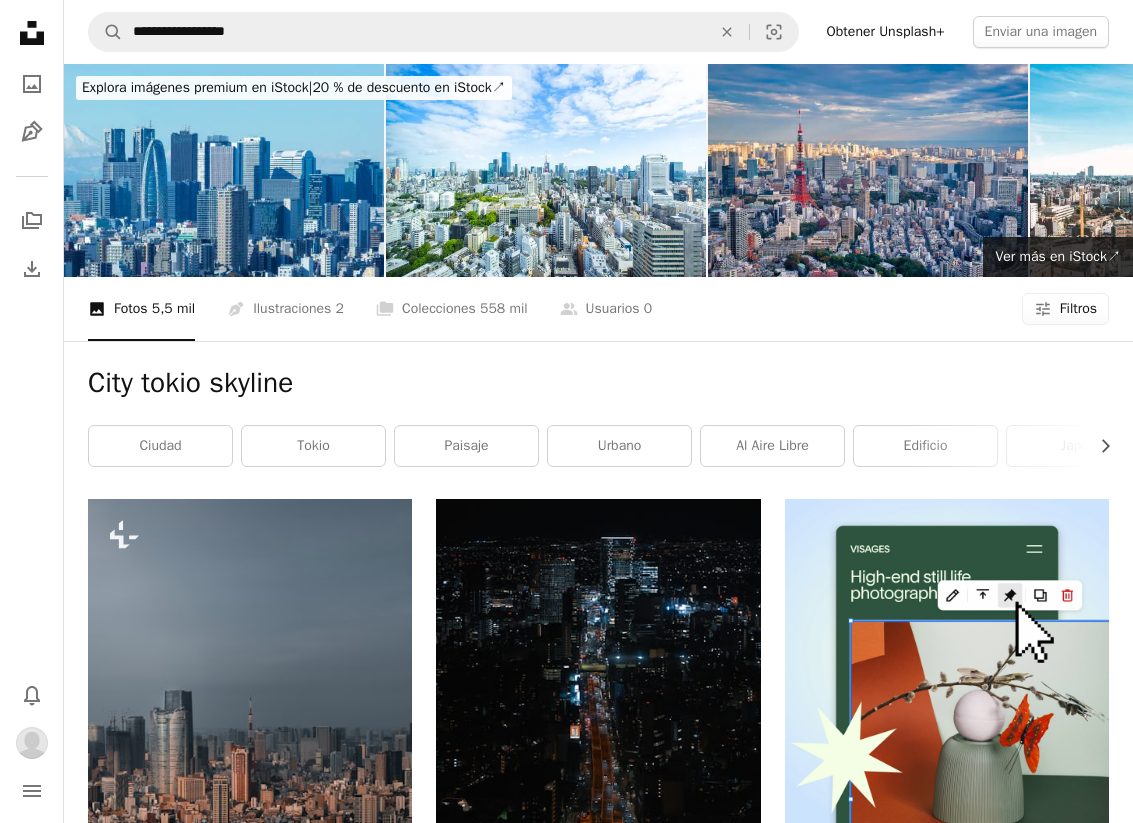 click on "Filters" 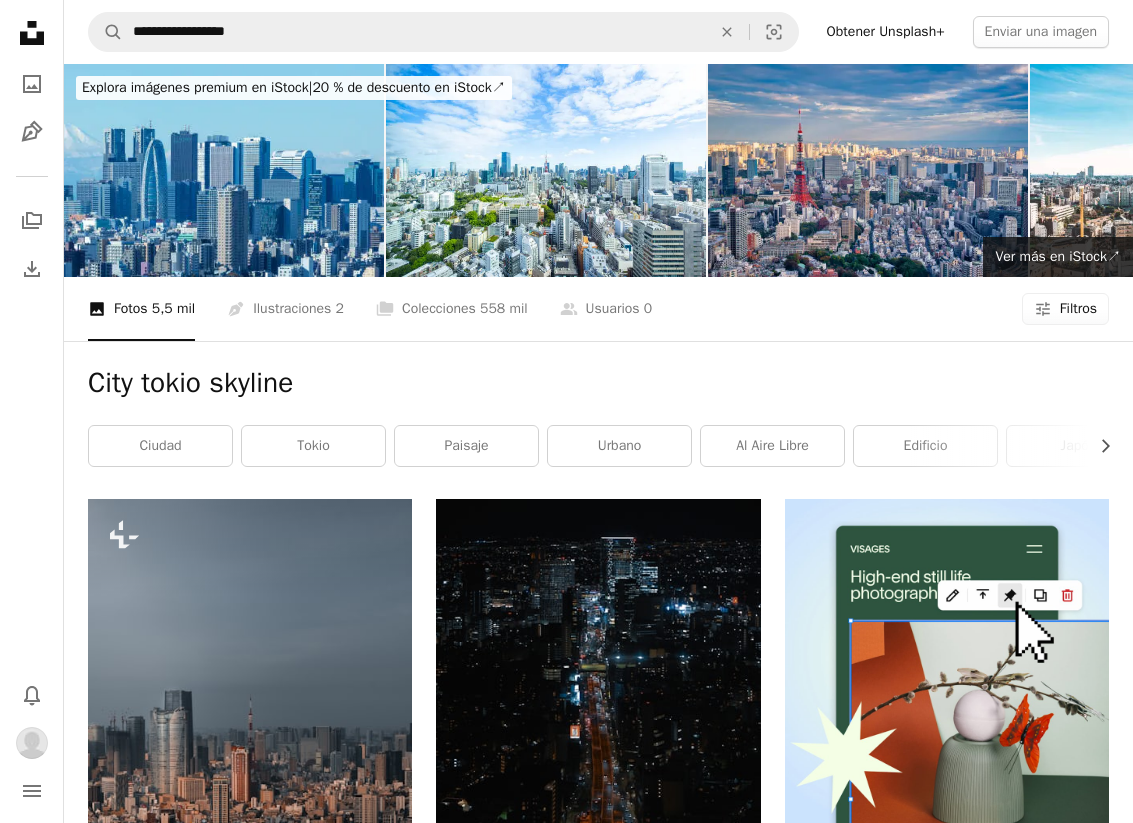 click on "Gratuita" at bounding box center (566, 4908) 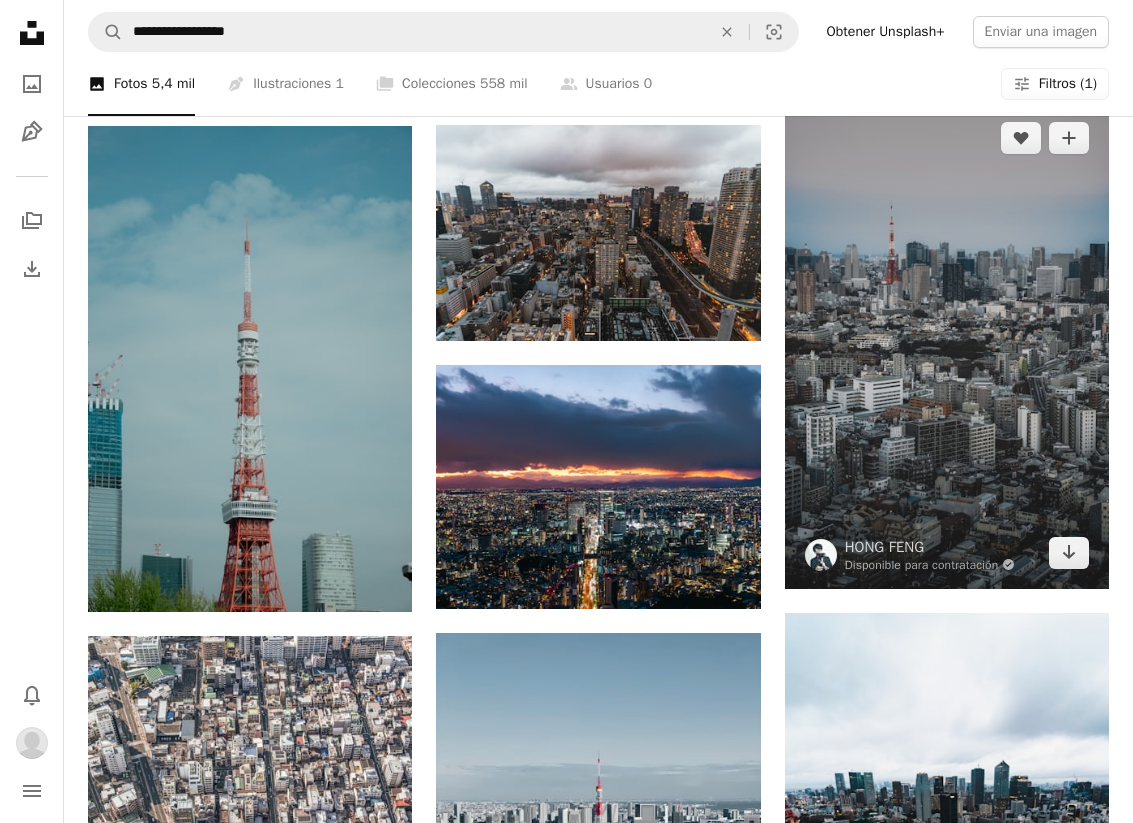 scroll, scrollTop: 897, scrollLeft: 0, axis: vertical 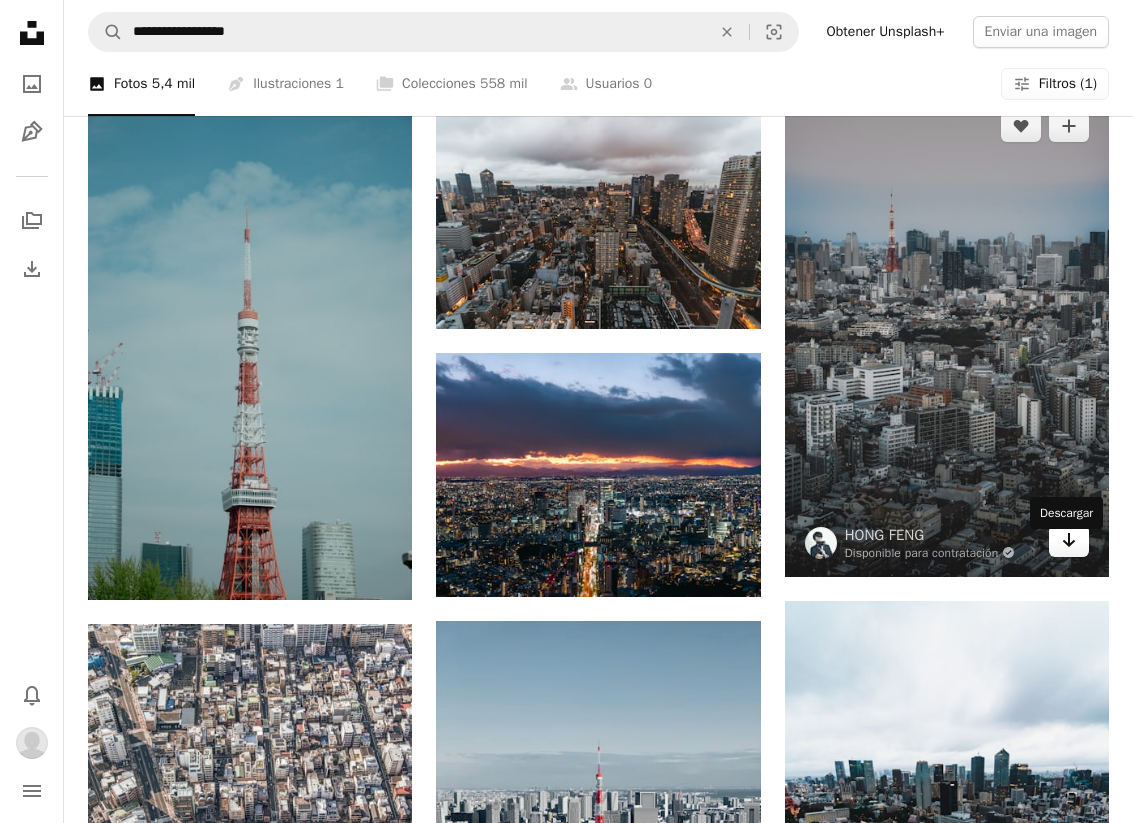click 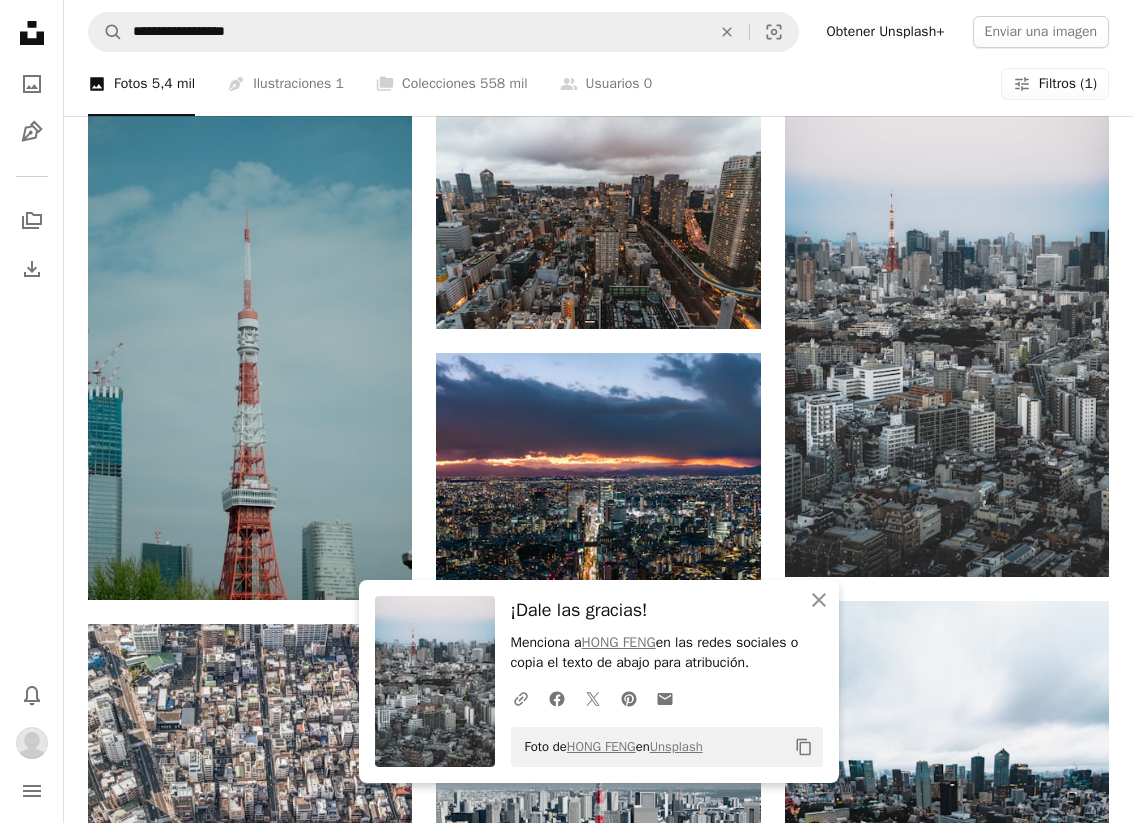drag, startPoint x: 739, startPoint y: 748, endPoint x: 517, endPoint y: 735, distance: 222.38031 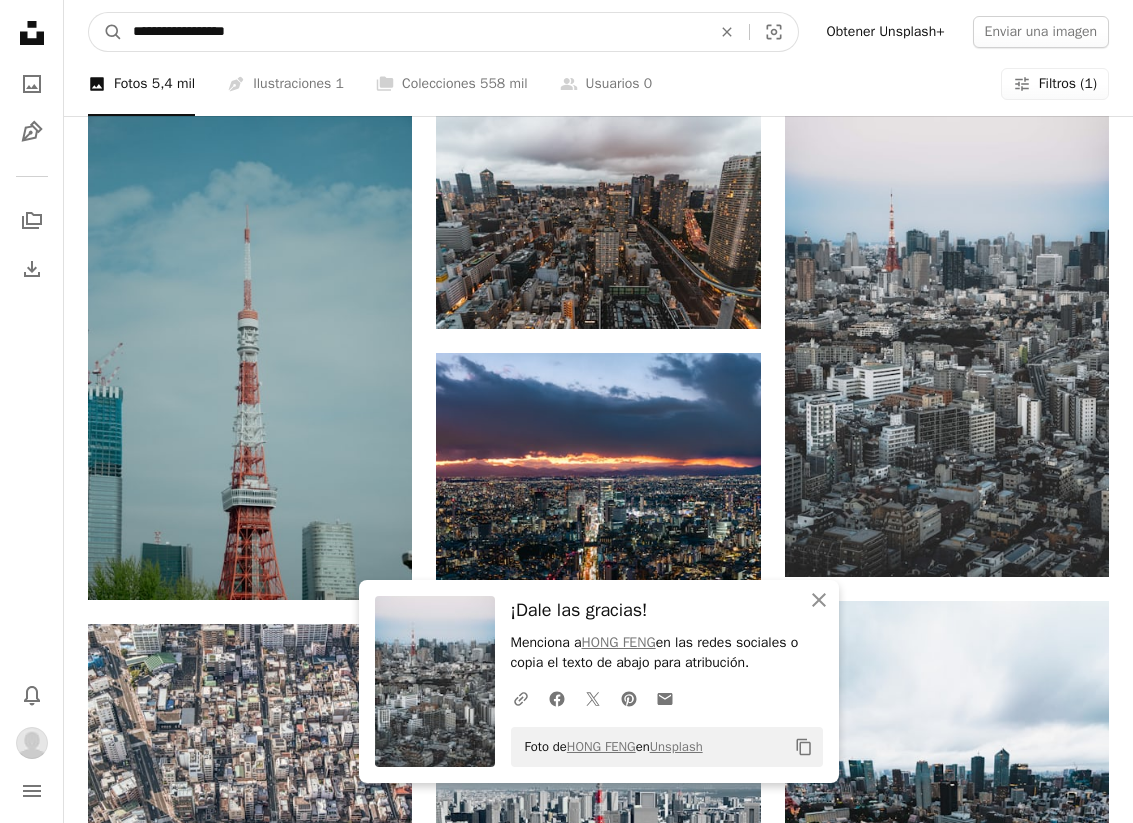 click on "**********" at bounding box center (414, 32) 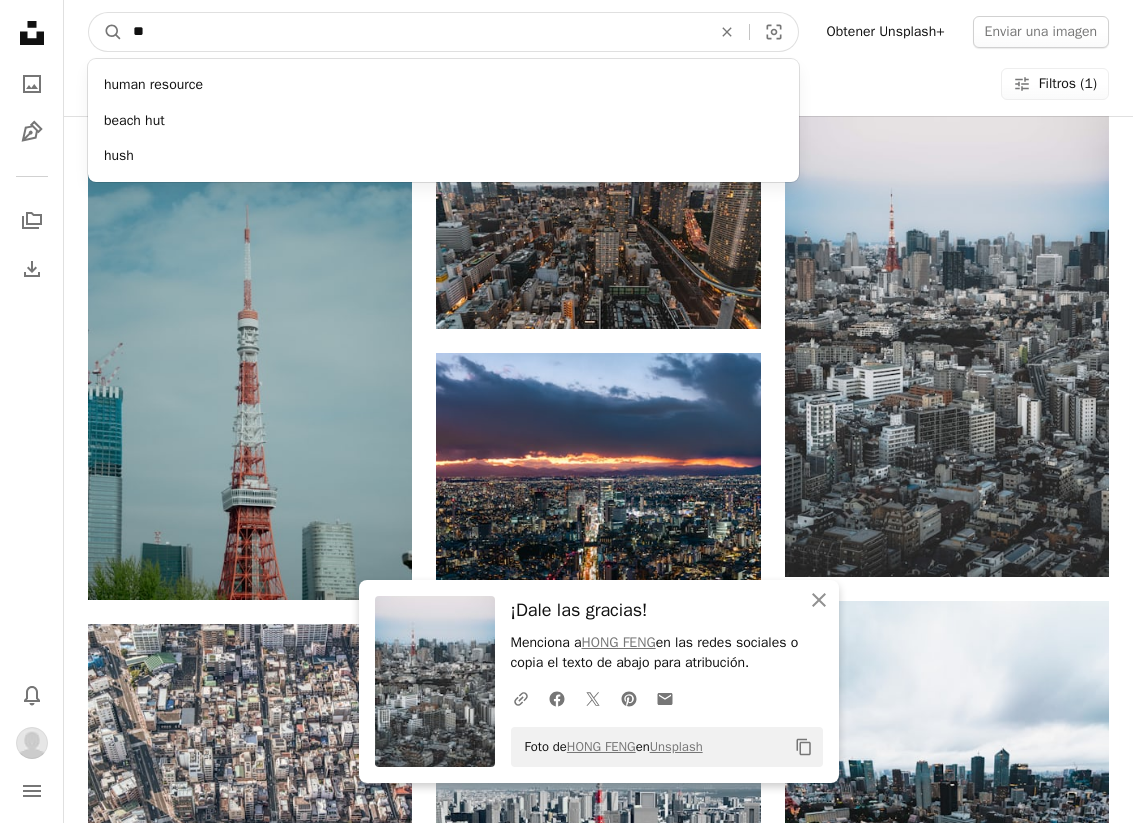 type on "***" 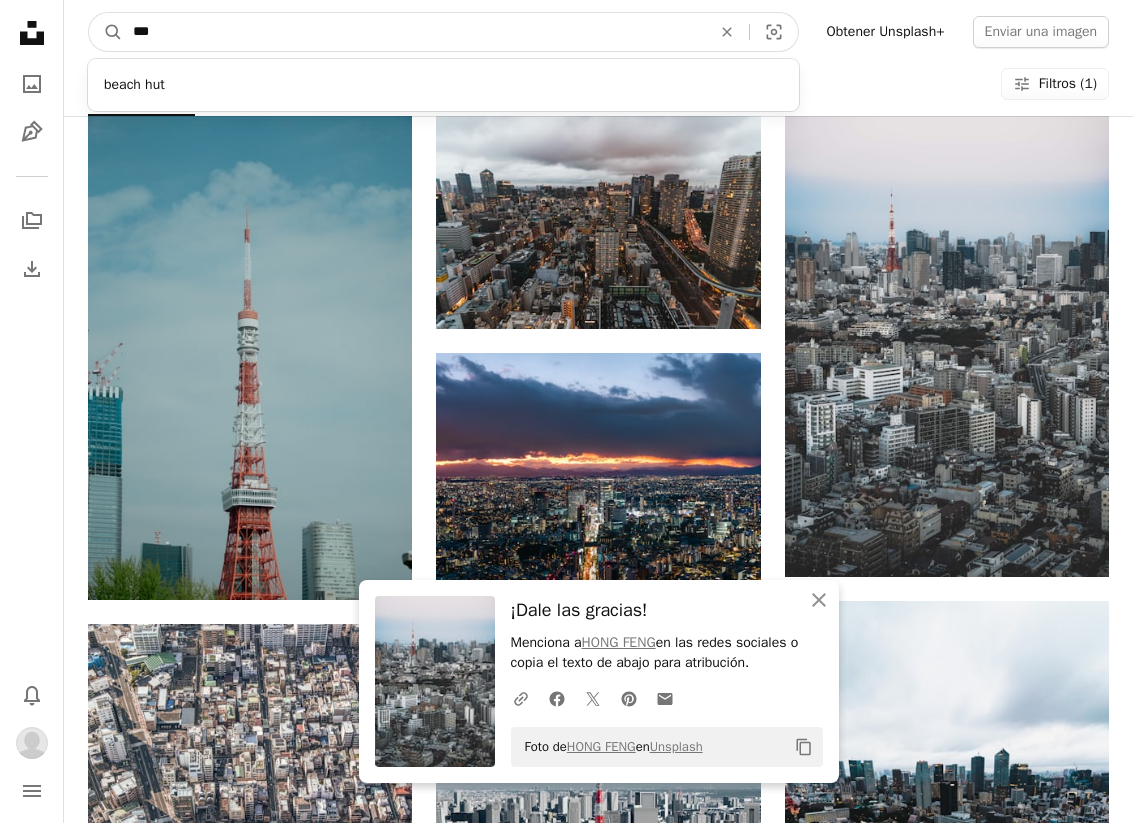click on "A magnifying glass" at bounding box center (106, 32) 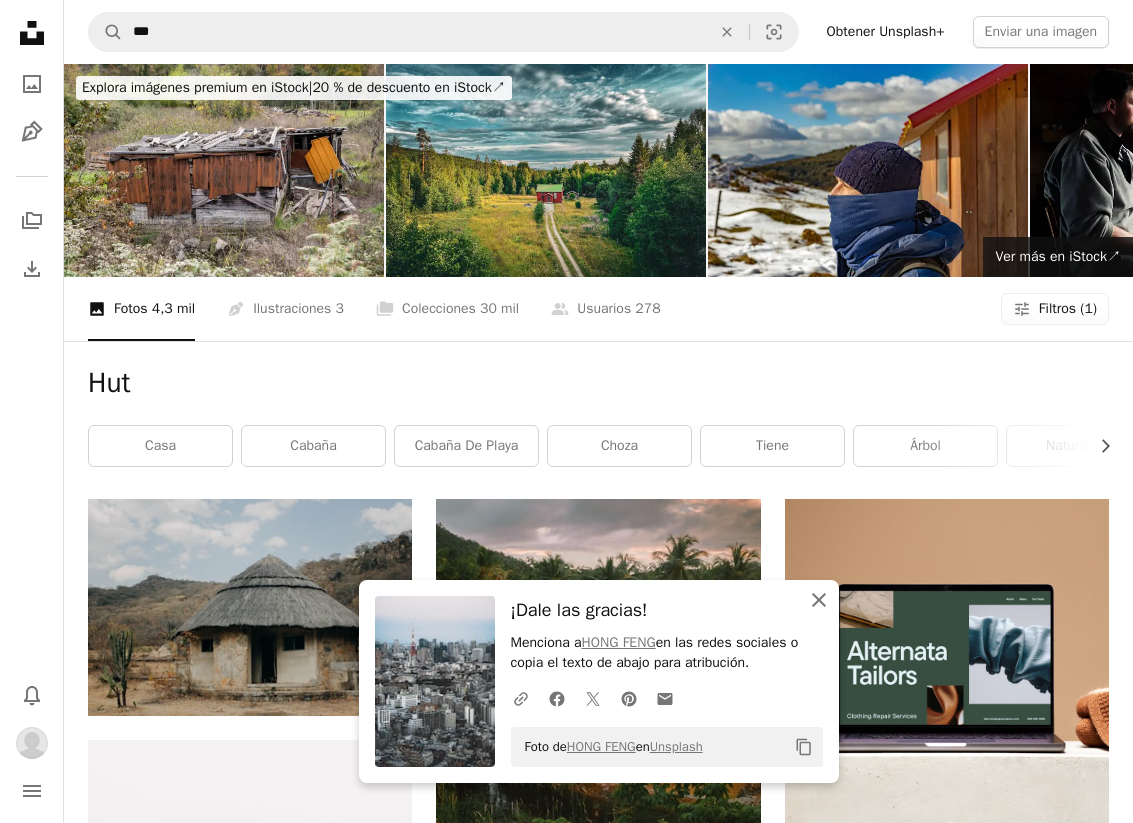 click 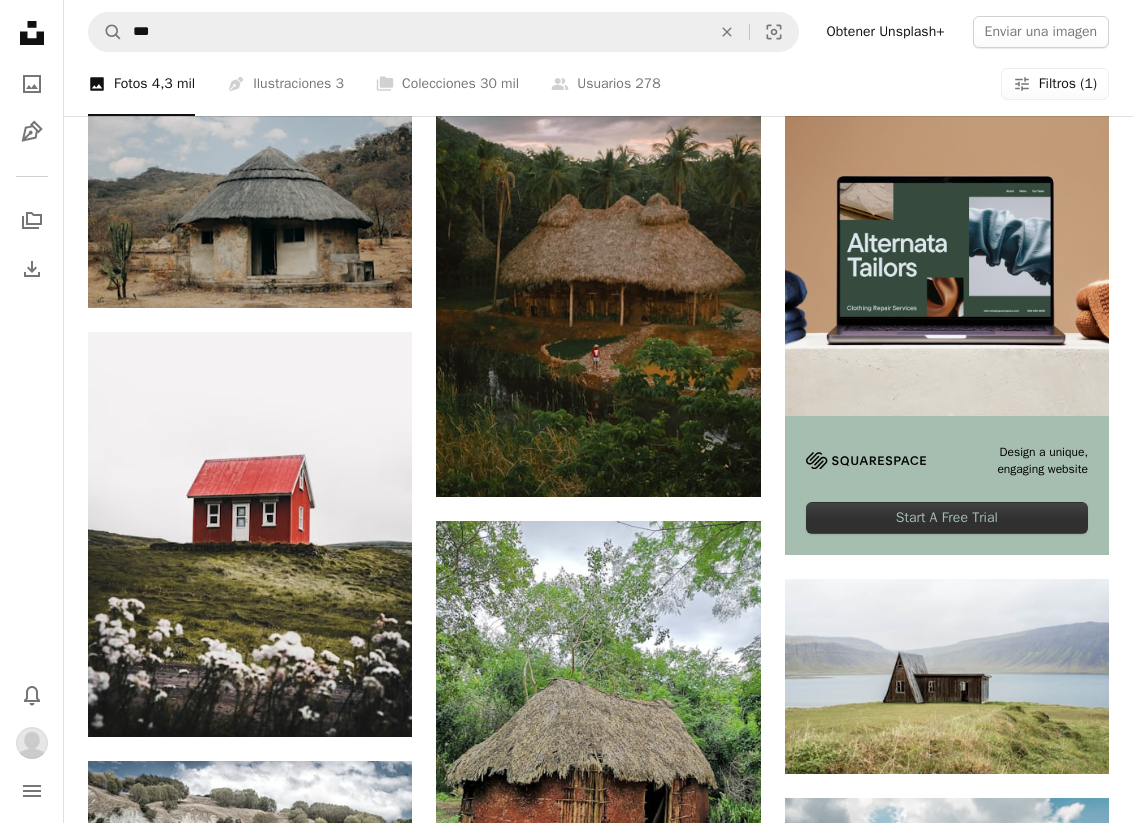 scroll, scrollTop: 415, scrollLeft: 0, axis: vertical 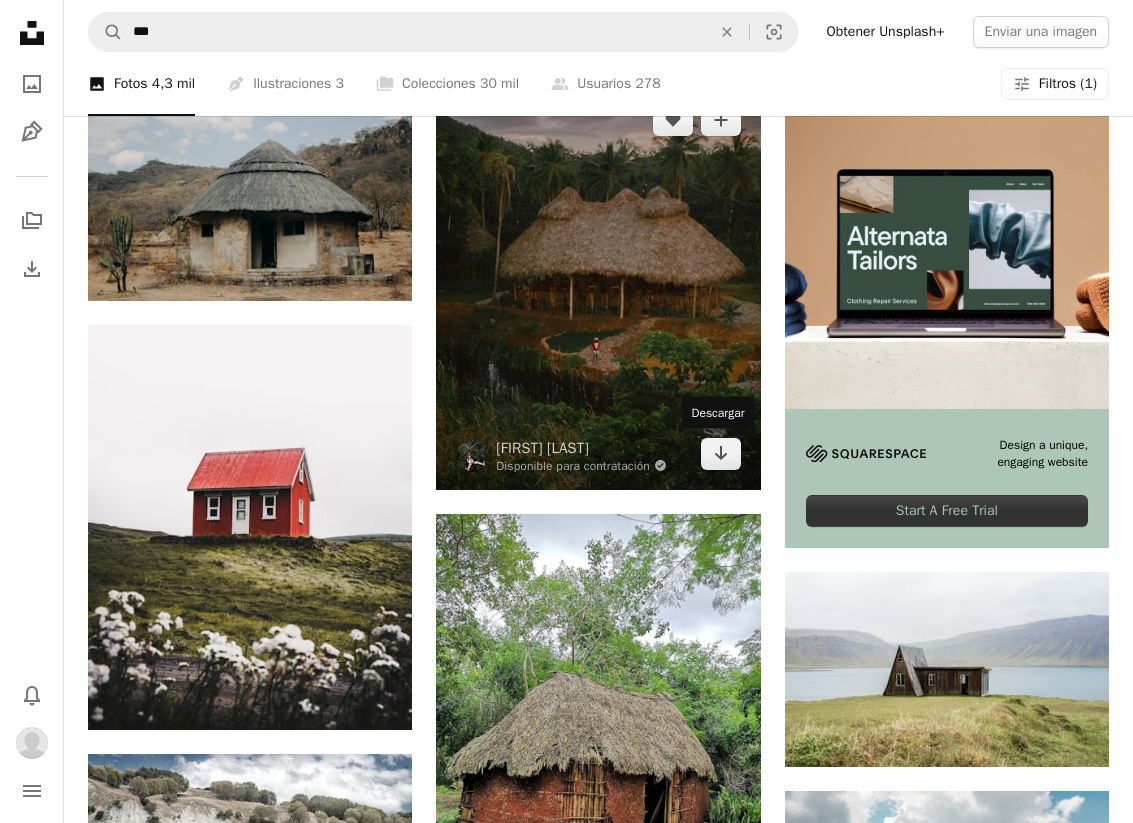 drag, startPoint x: 733, startPoint y: 454, endPoint x: 722, endPoint y: 432, distance: 24.596748 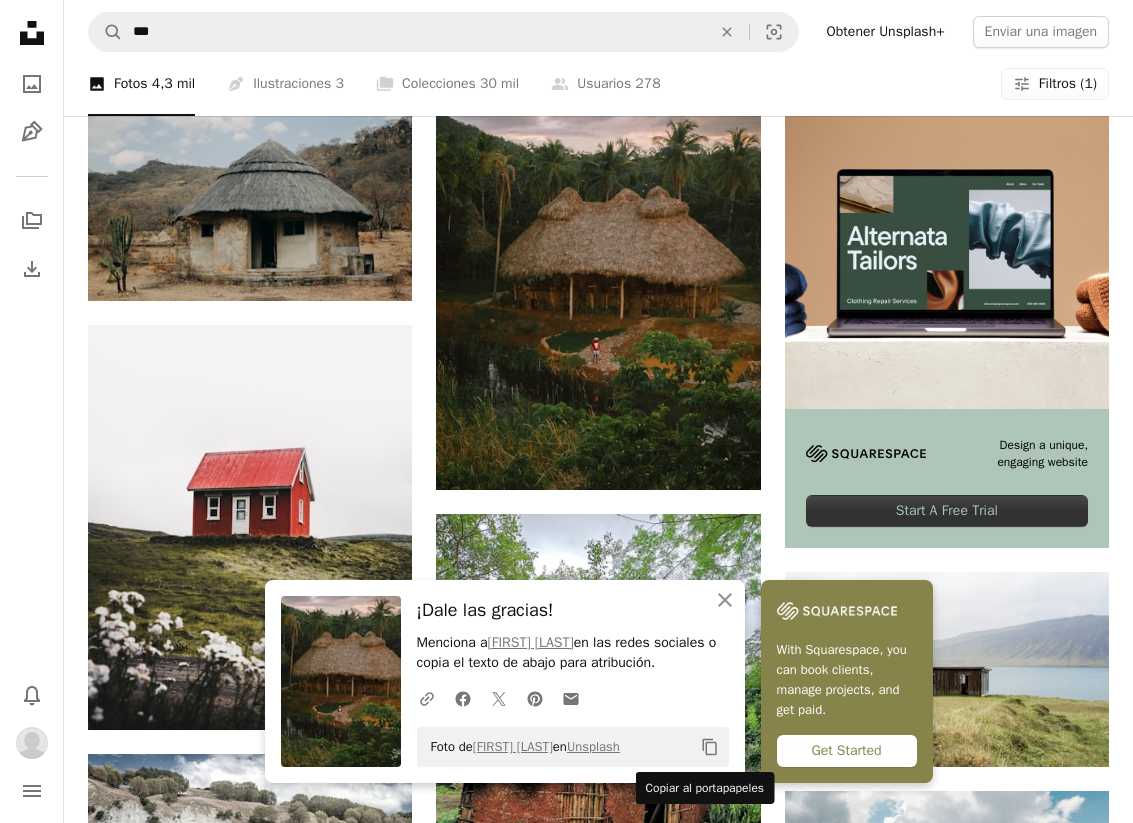 click on "Copy content" 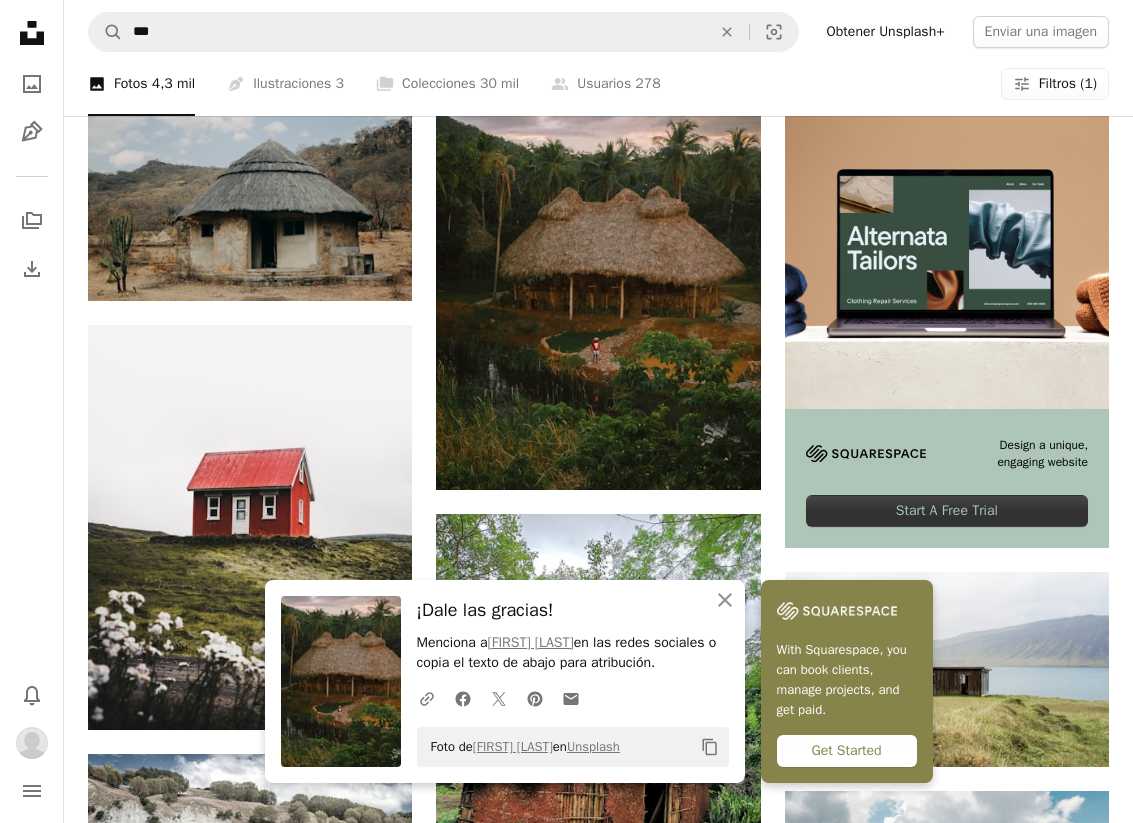 drag, startPoint x: 632, startPoint y: 743, endPoint x: 414, endPoint y: 750, distance: 218.11235 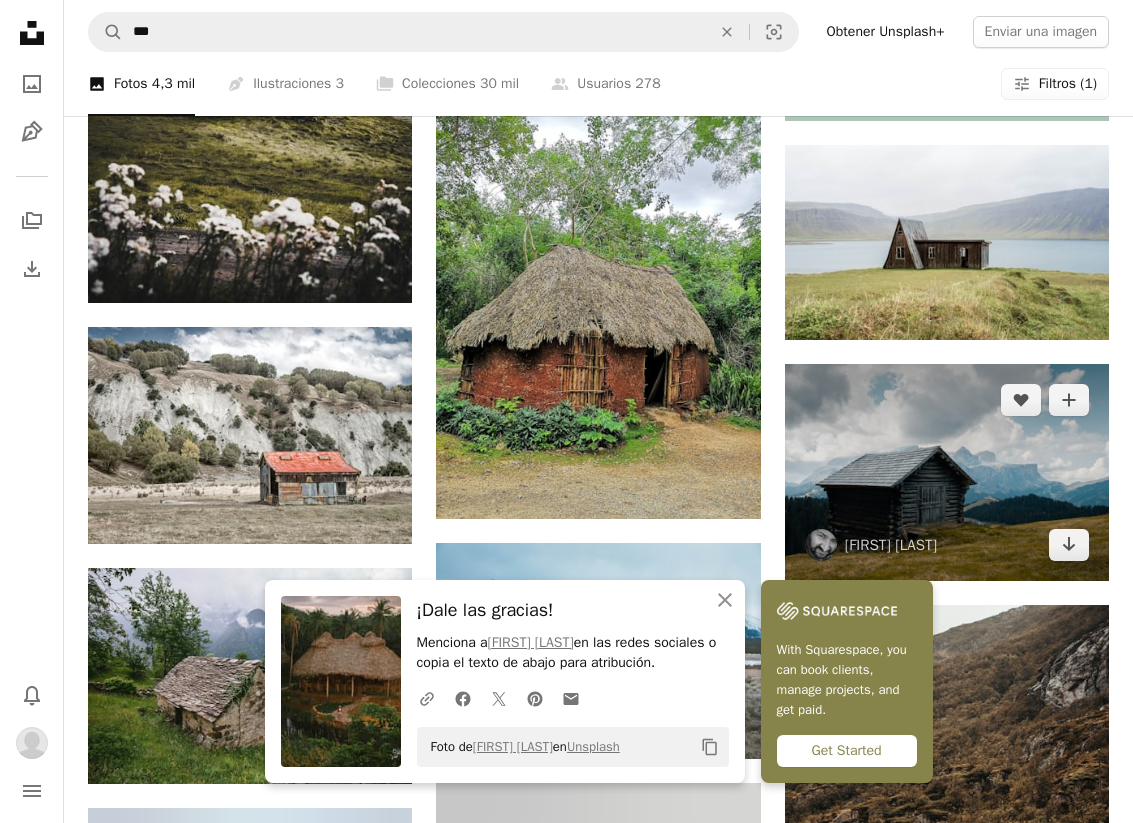 scroll, scrollTop: 836, scrollLeft: 0, axis: vertical 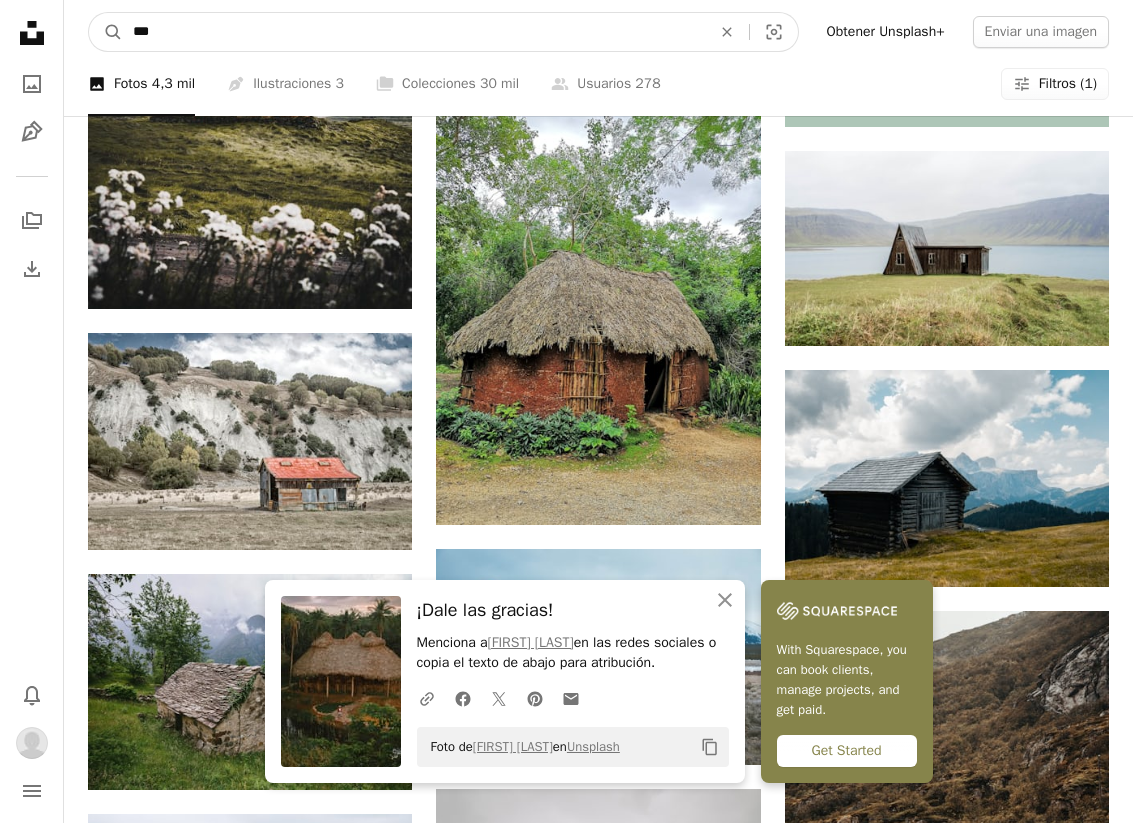 click on "***" at bounding box center (414, 32) 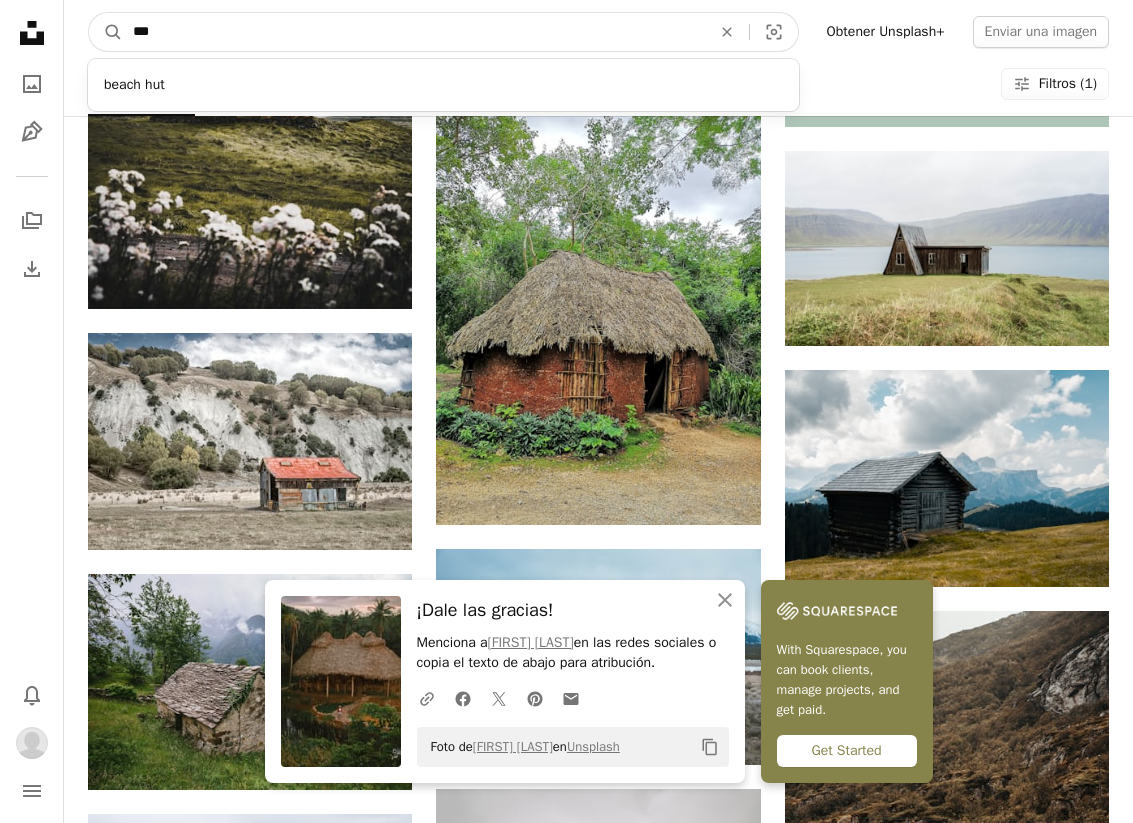 click on "***" at bounding box center [414, 32] 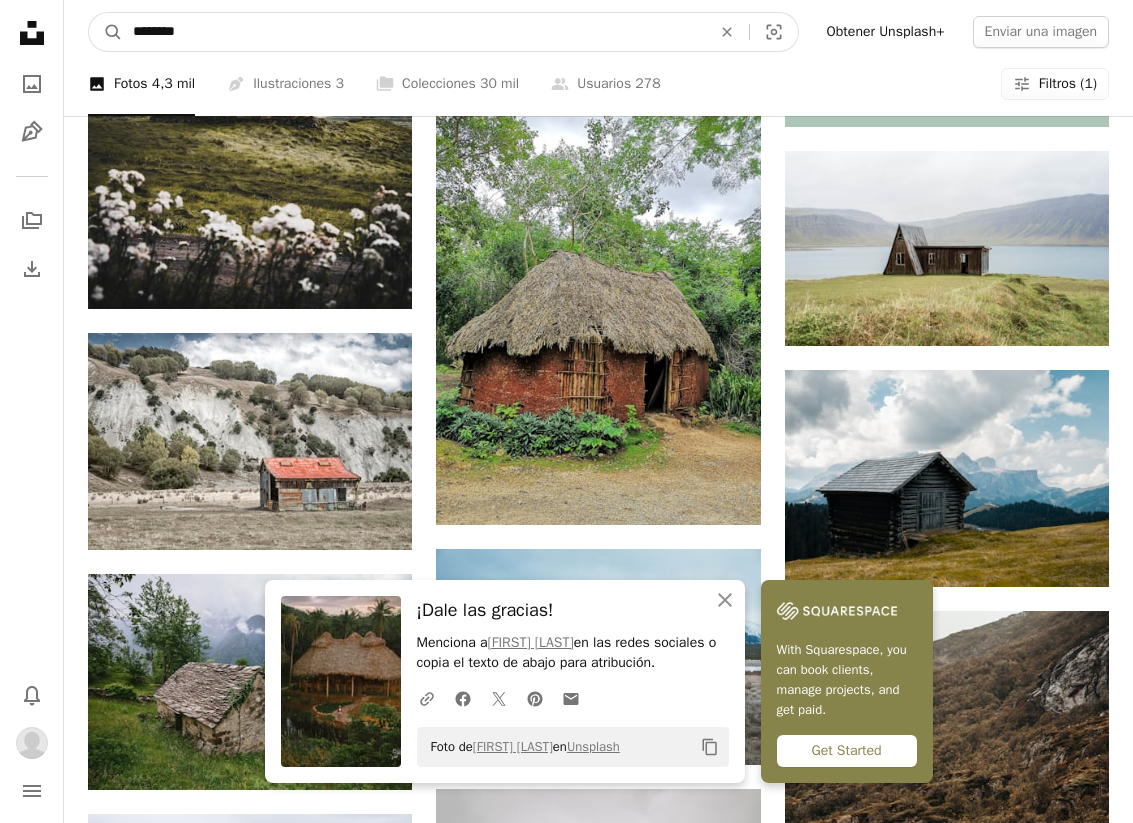type on "********" 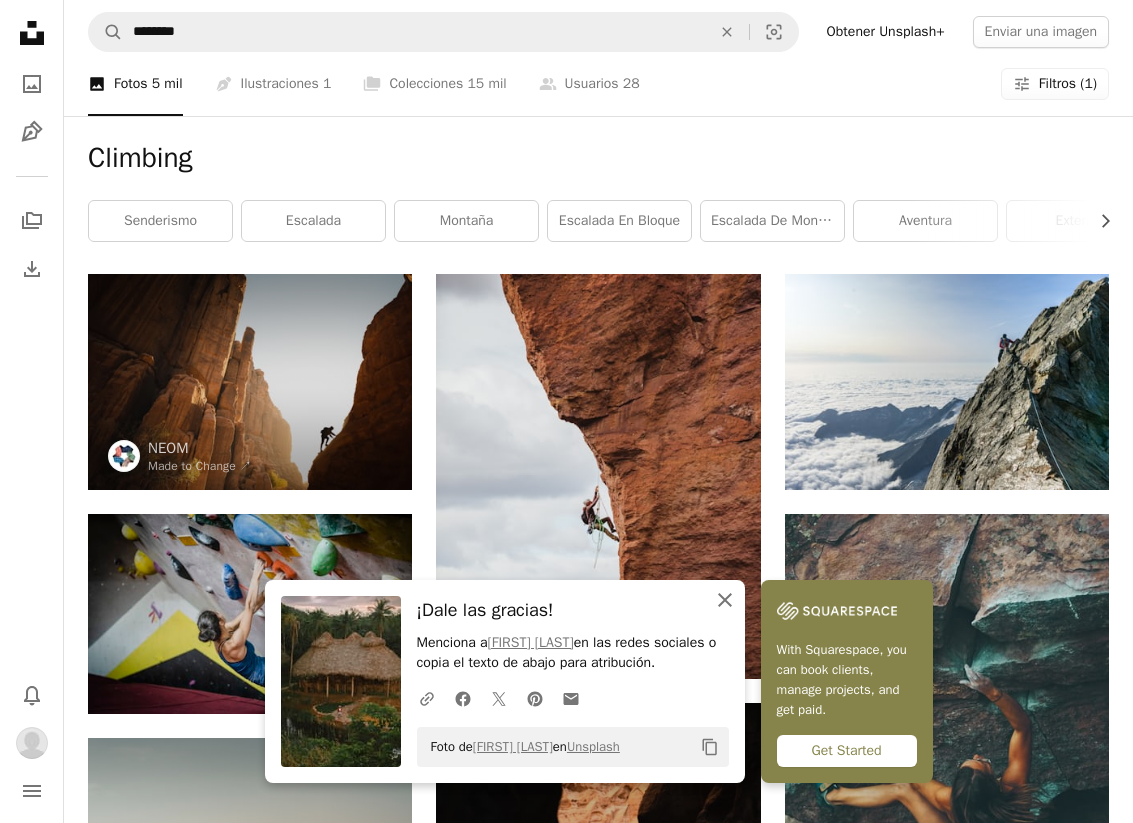 click on "An X shape" 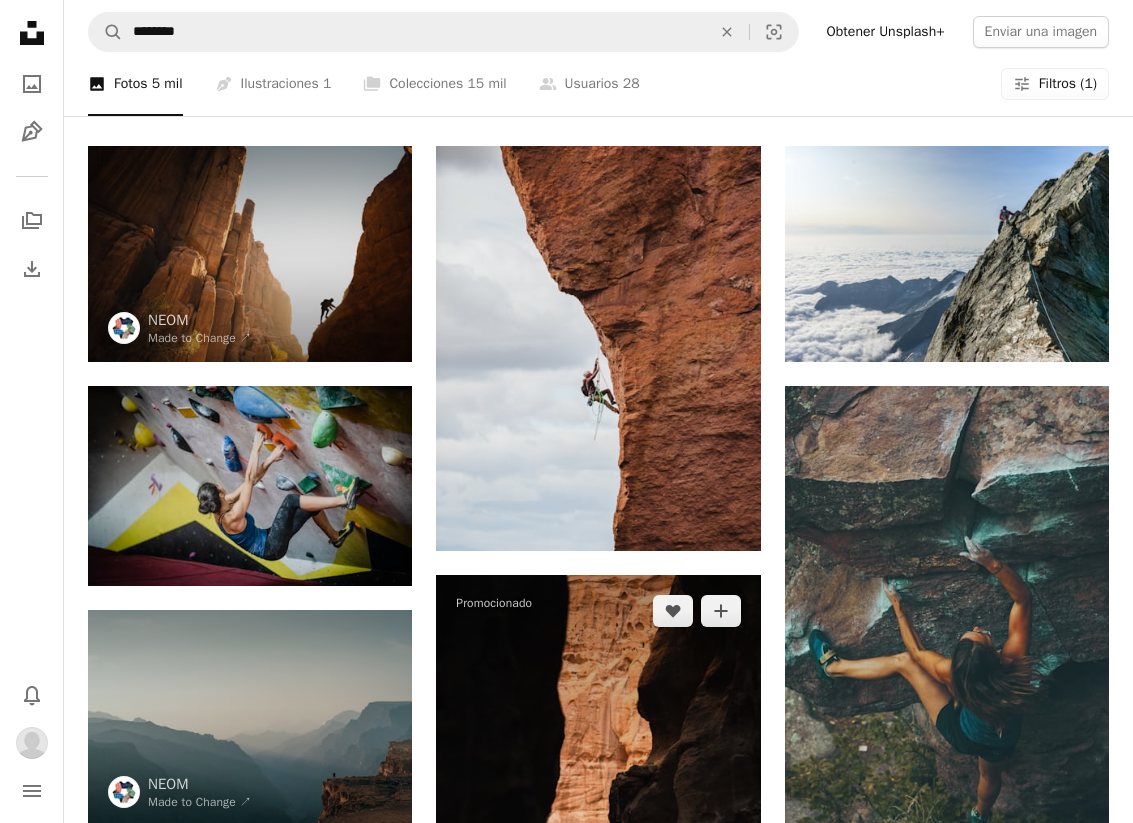 scroll, scrollTop: 127, scrollLeft: 0, axis: vertical 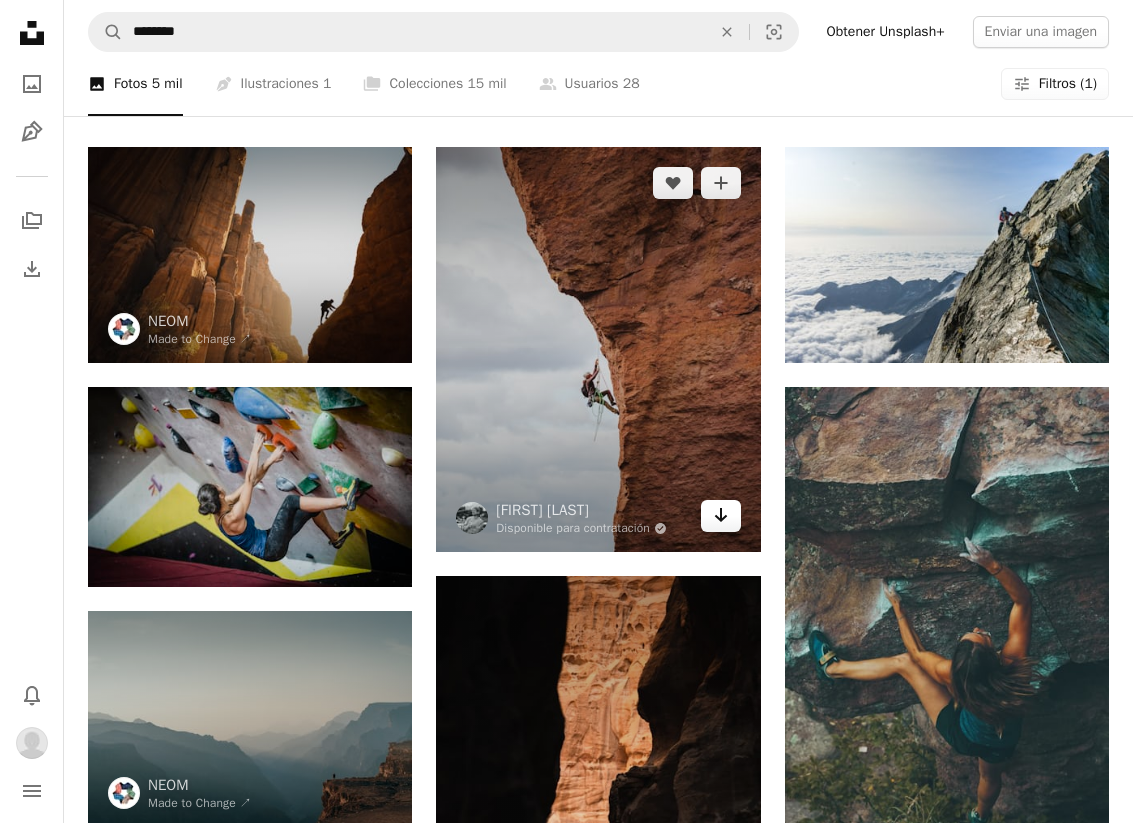 click on "Arrow pointing down" 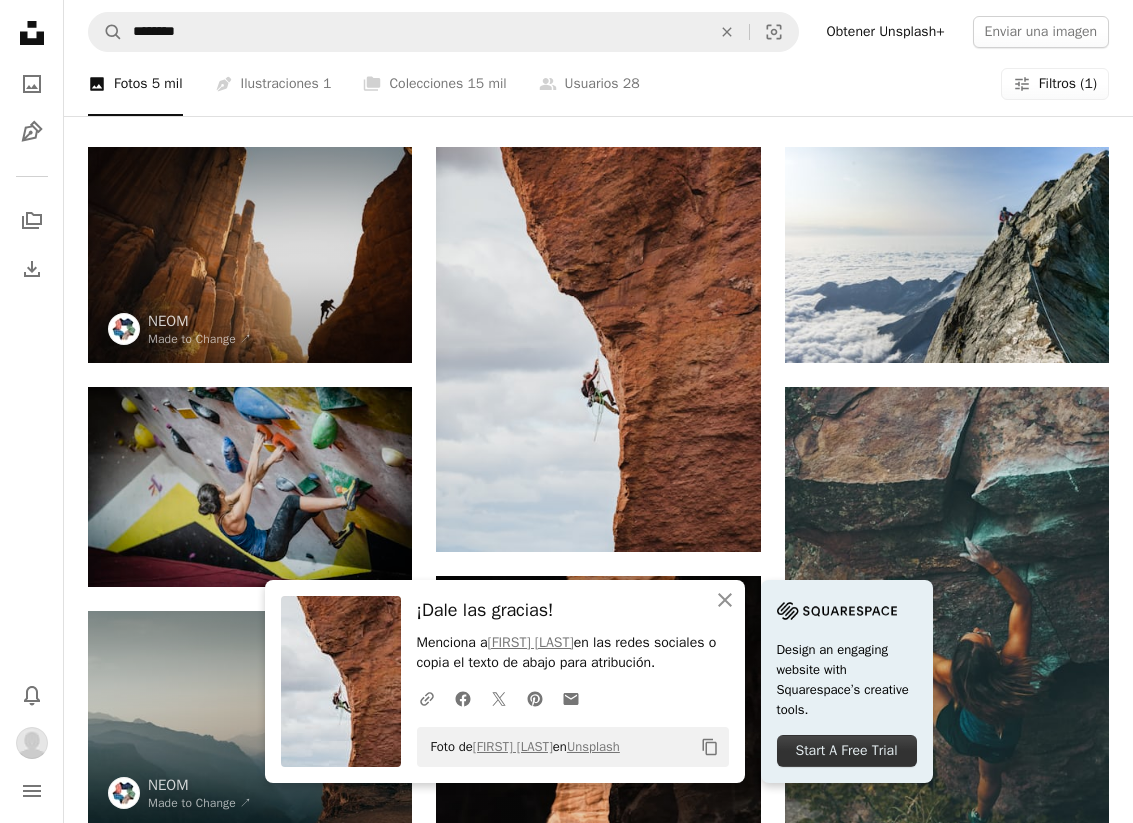 click 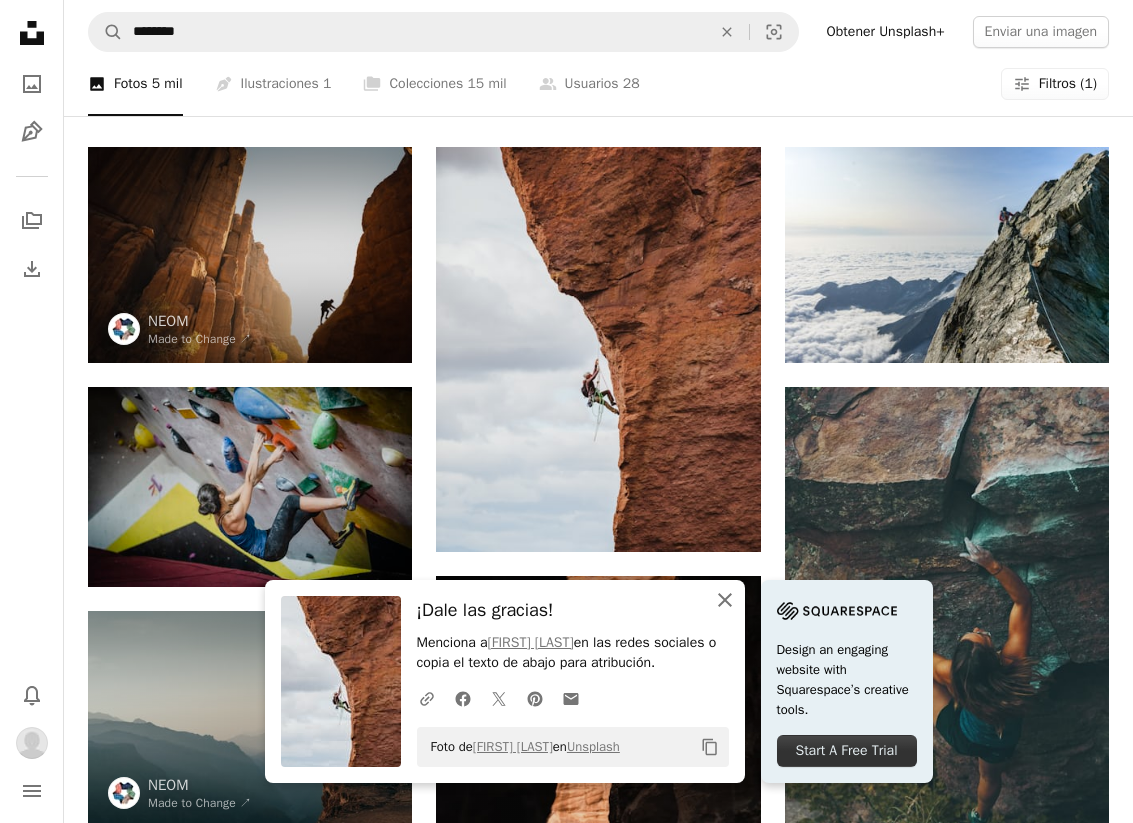 click on "An X shape Cerrar" at bounding box center [725, 600] 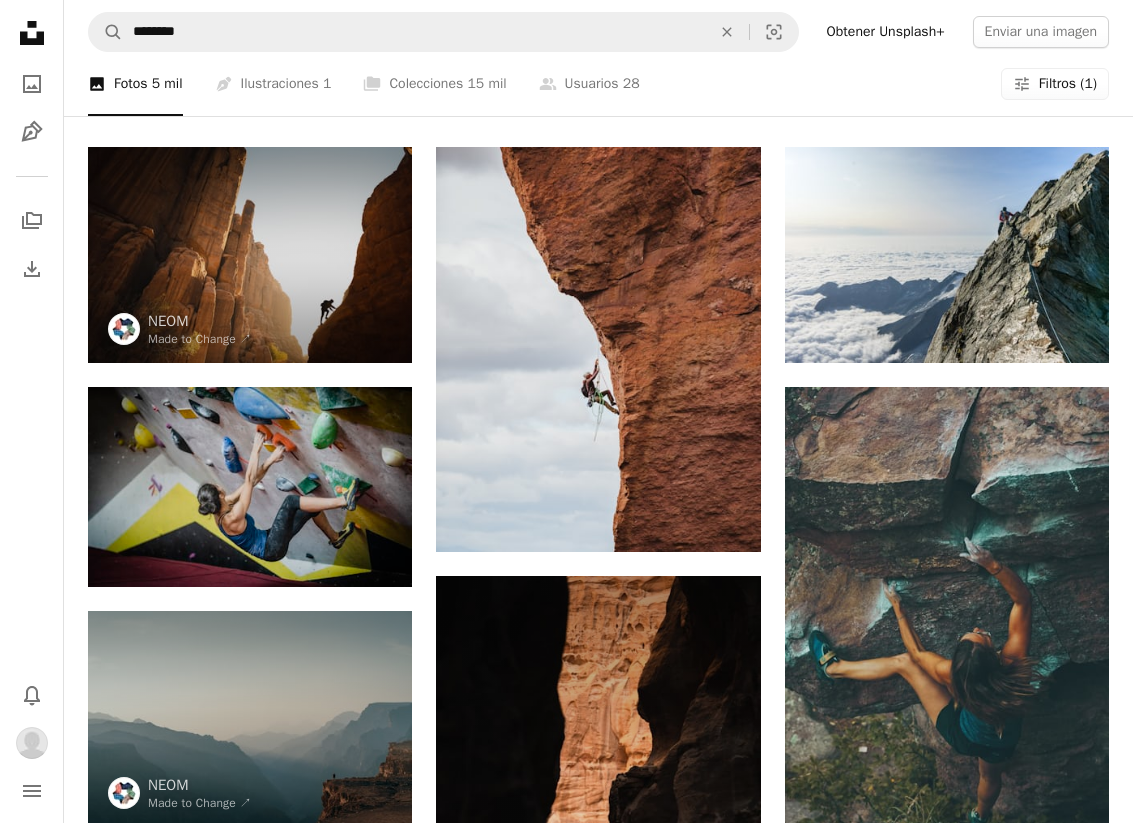 click on "An X shape Cerrar" at bounding box center (725, 620) 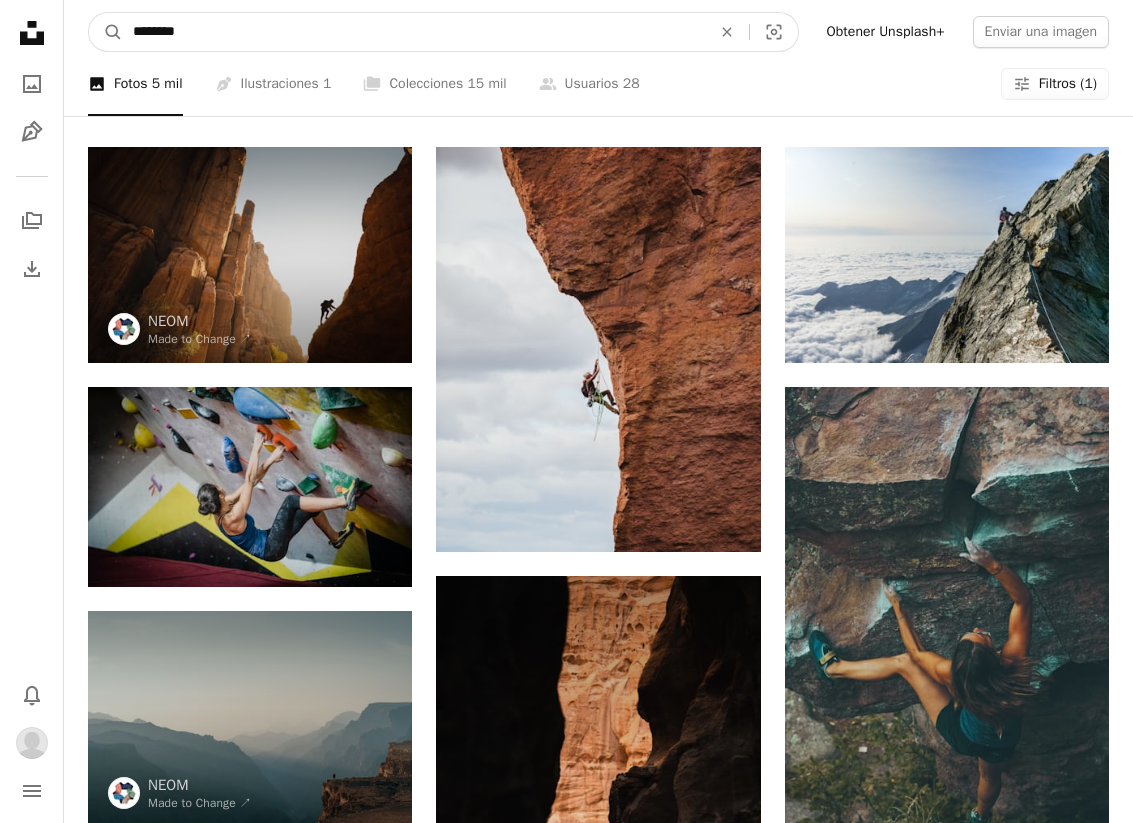 click on "********" at bounding box center [414, 32] 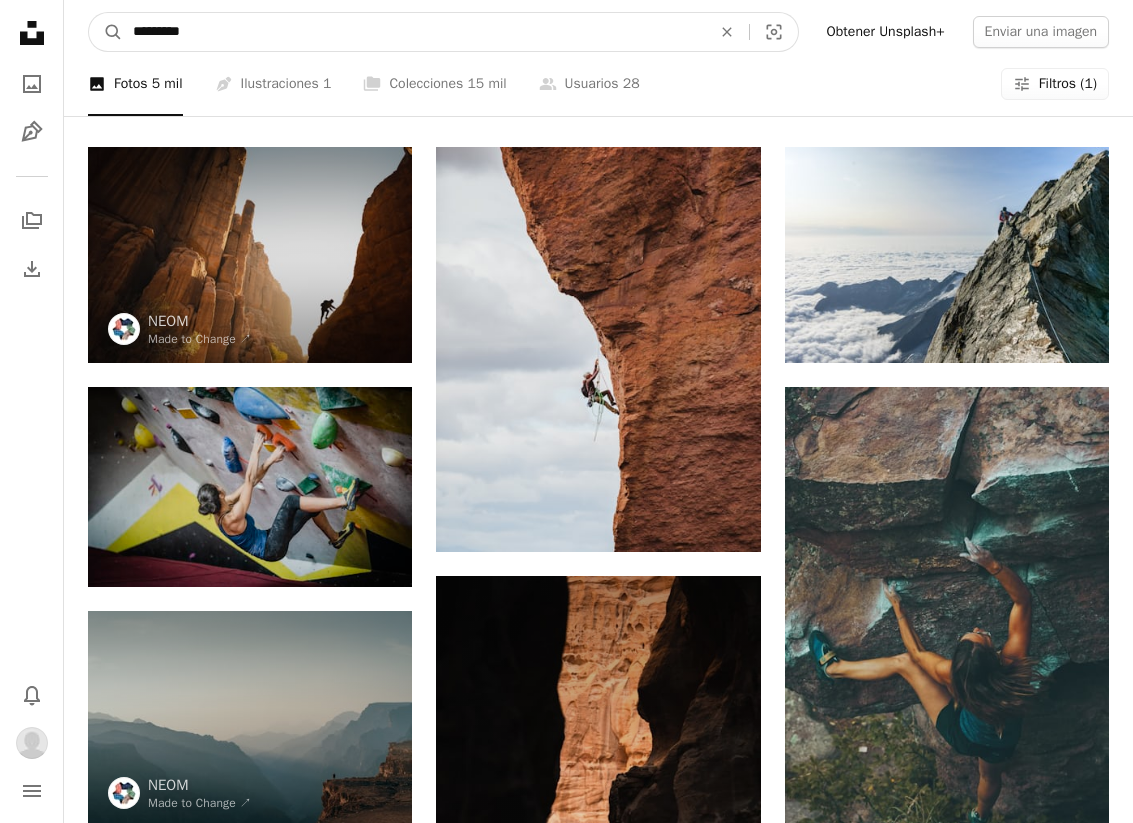 click on "A magnifying glass" at bounding box center [106, 32] 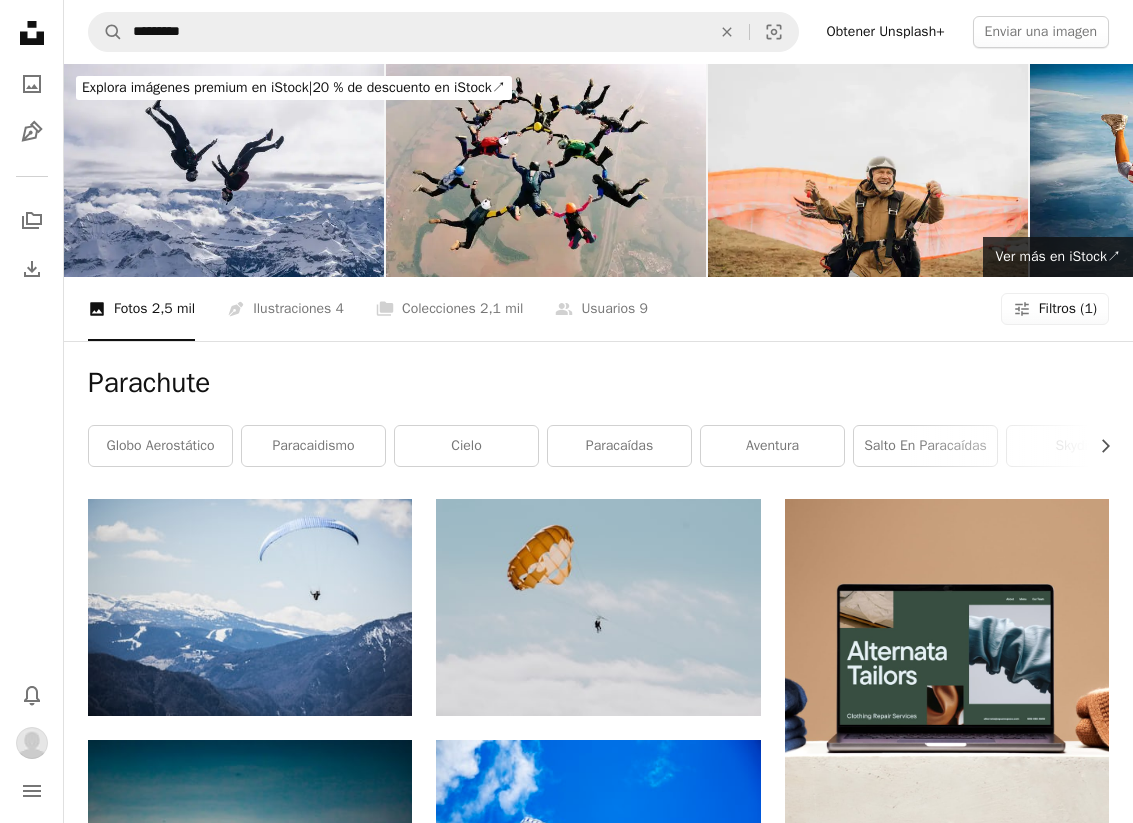 scroll, scrollTop: 0, scrollLeft: 0, axis: both 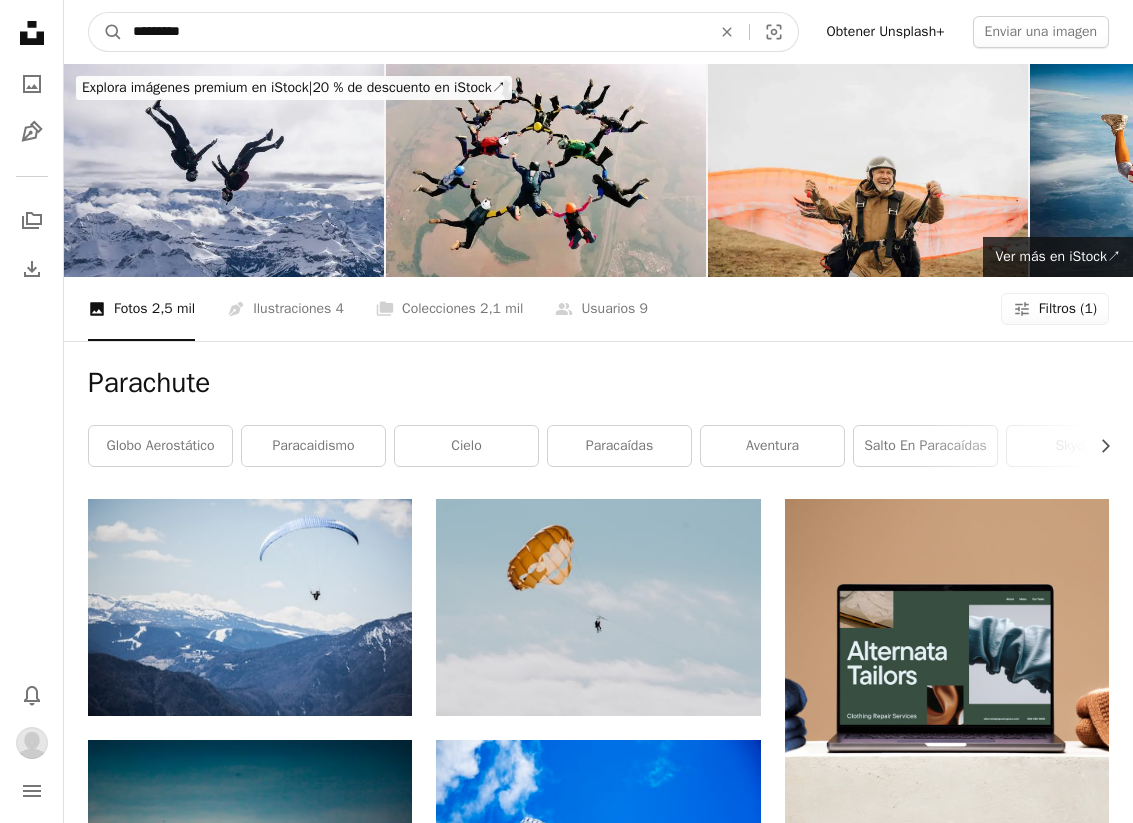 click on "*********" at bounding box center [414, 32] 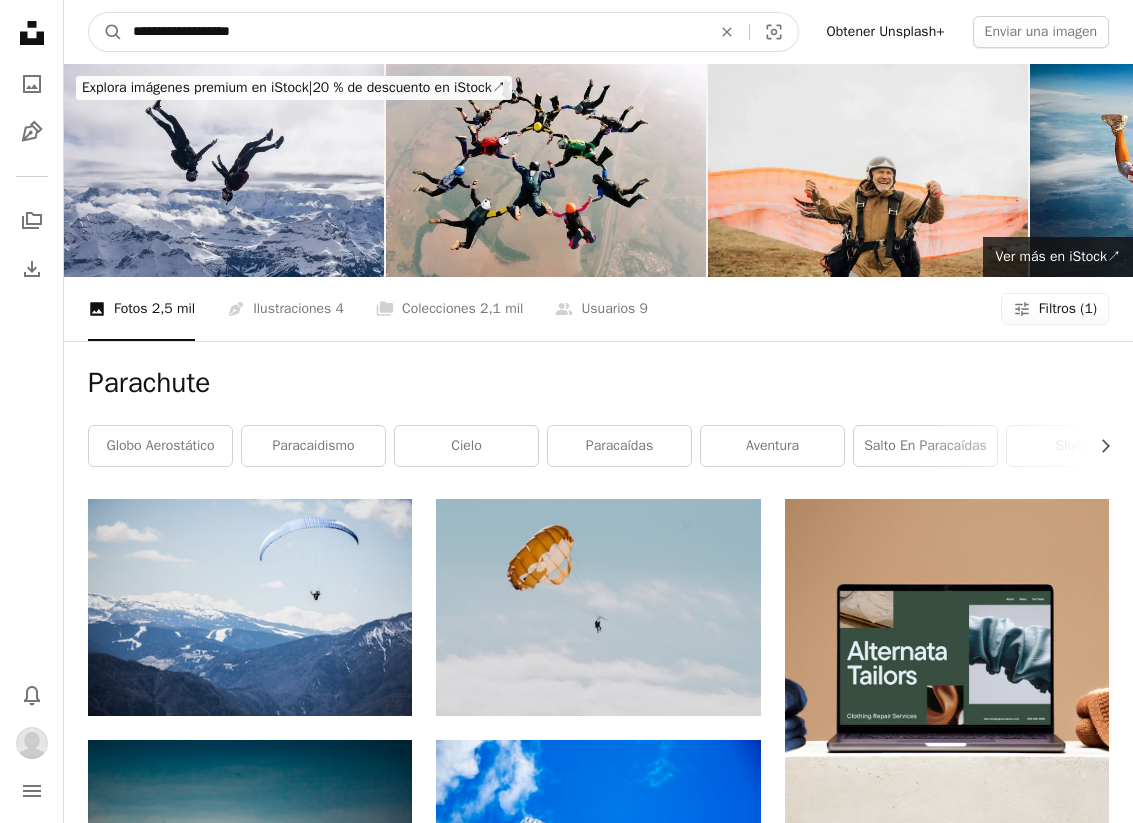 type on "**********" 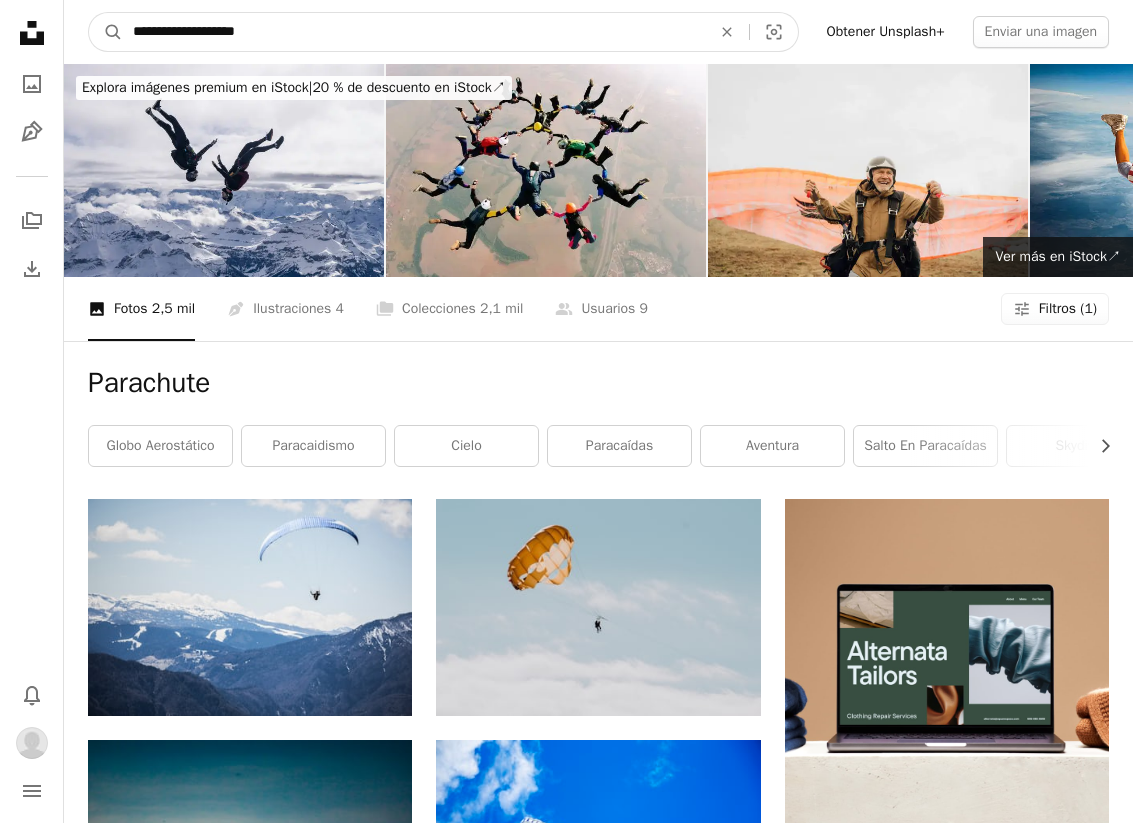 click on "A magnifying glass" at bounding box center (106, 32) 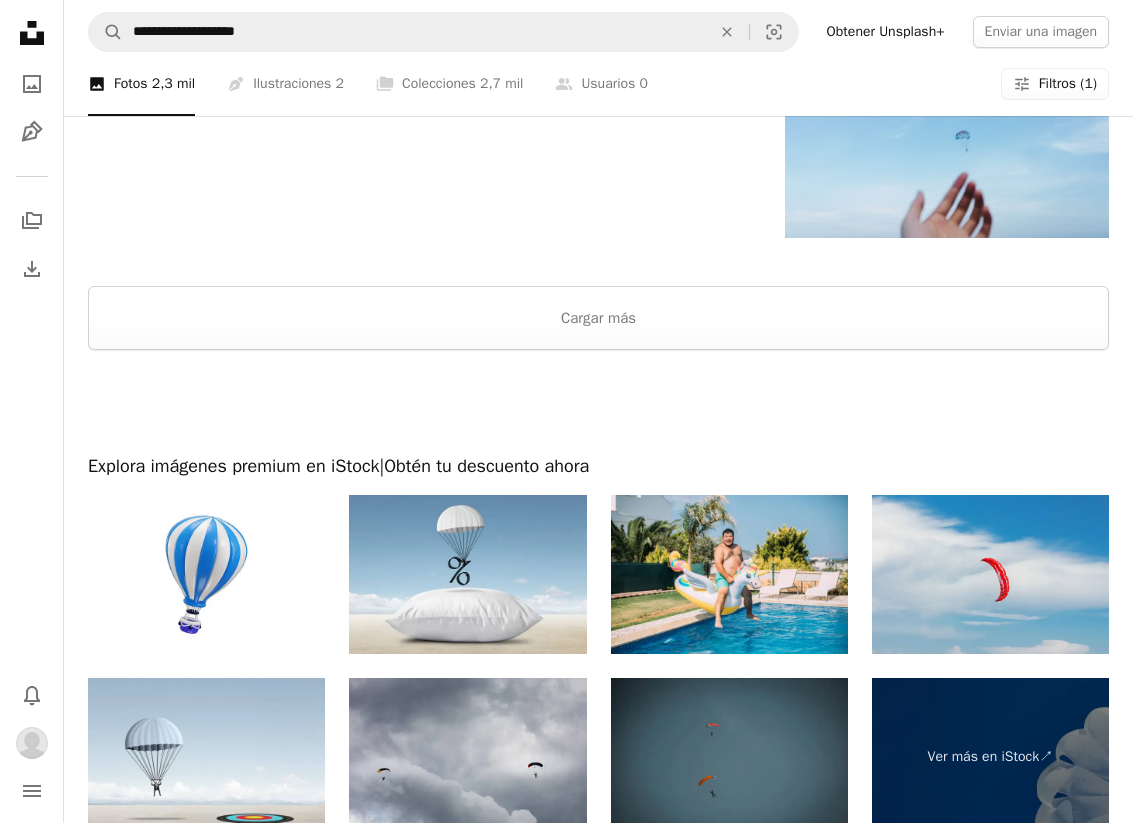 scroll, scrollTop: 2640, scrollLeft: 0, axis: vertical 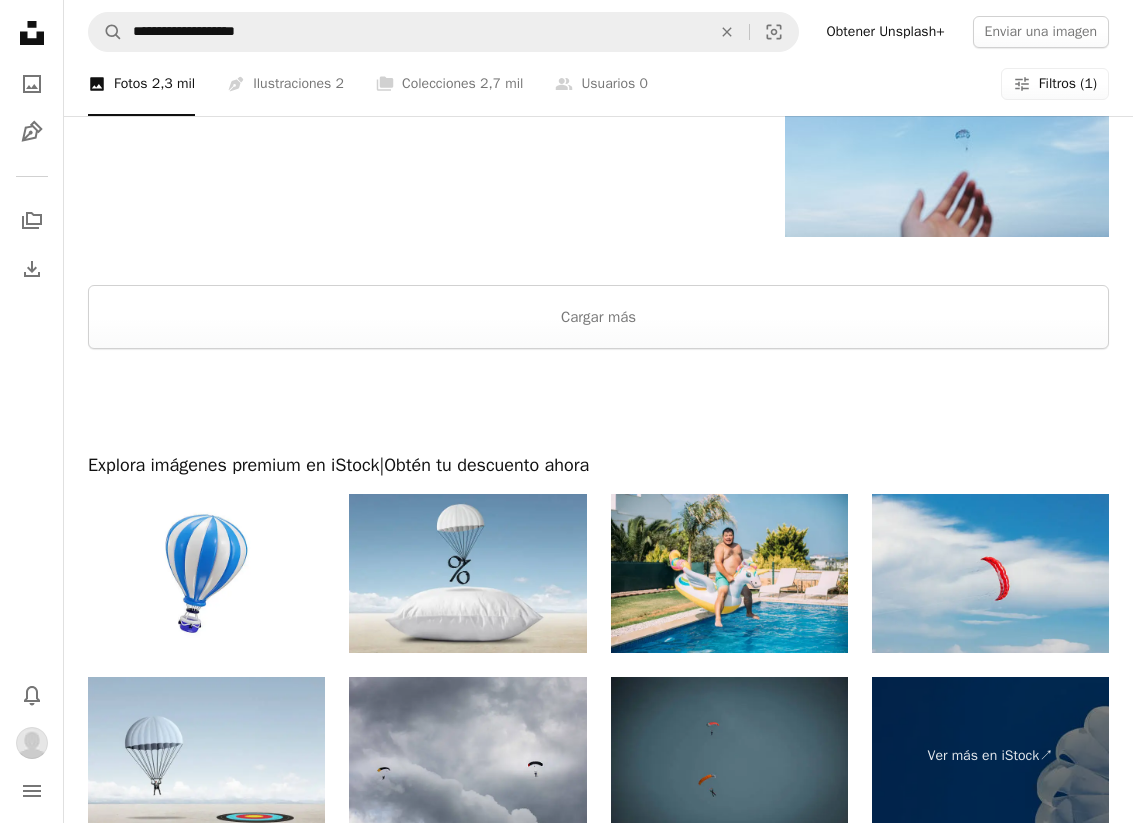 drag, startPoint x: 640, startPoint y: 287, endPoint x: 640, endPoint y: 276, distance: 11 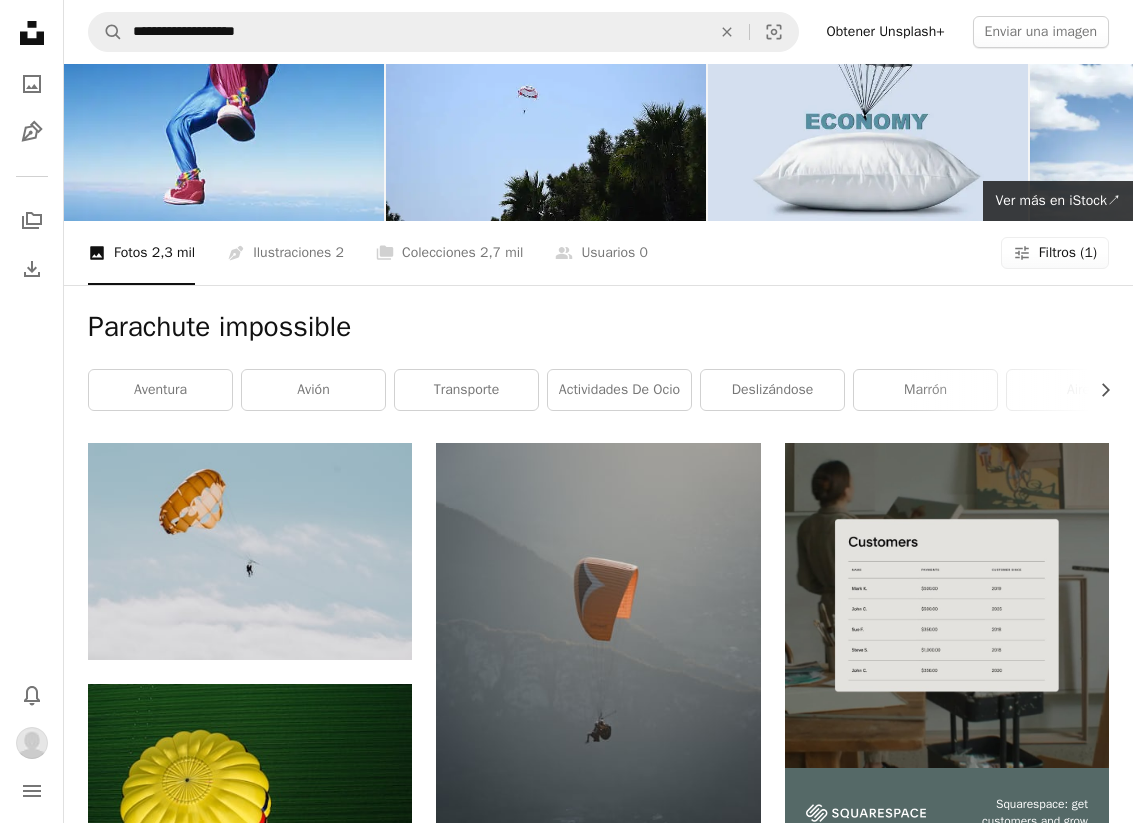 scroll, scrollTop: 0, scrollLeft: 0, axis: both 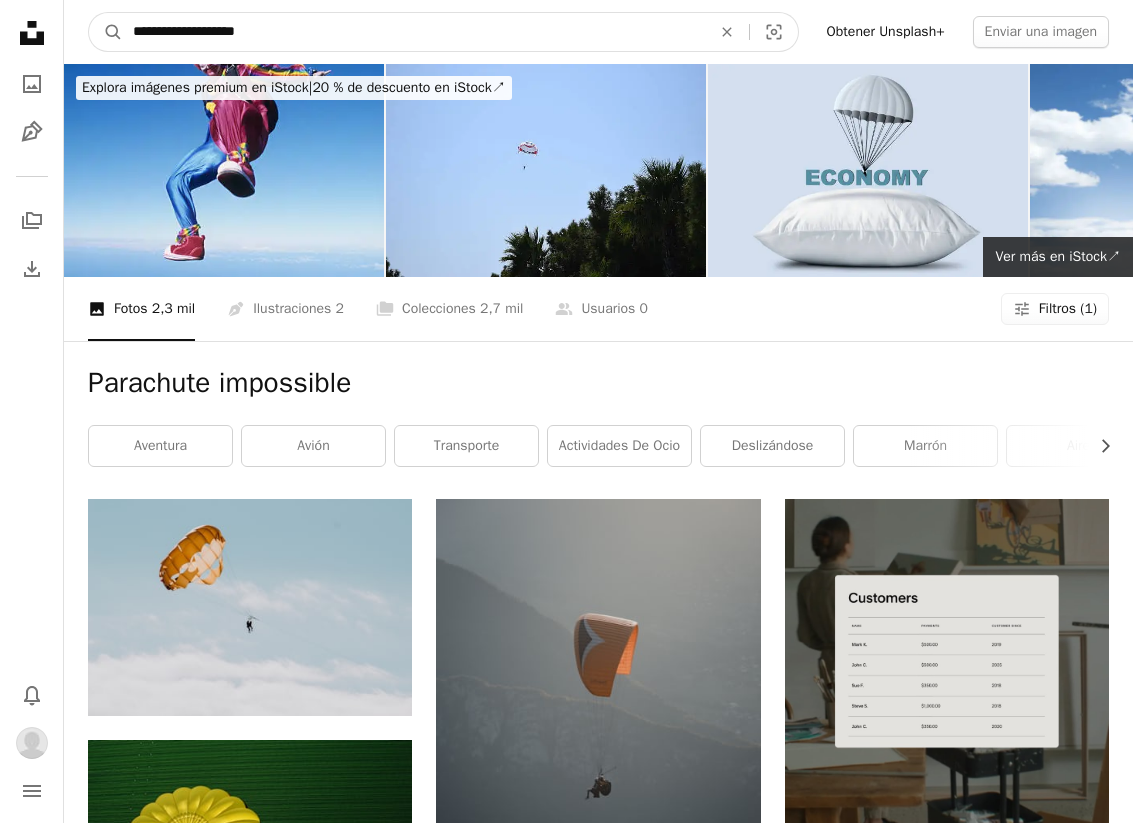 click on "**********" at bounding box center (414, 32) 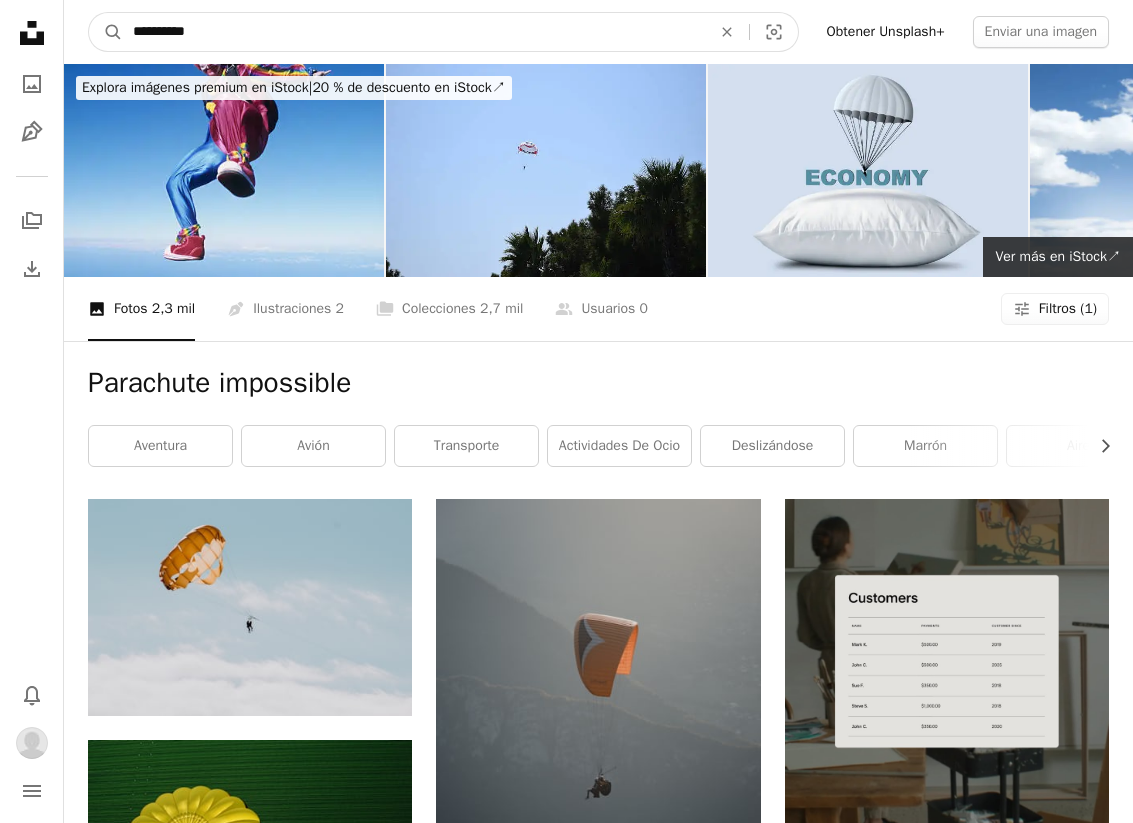 click on "A magnifying glass" at bounding box center [106, 32] 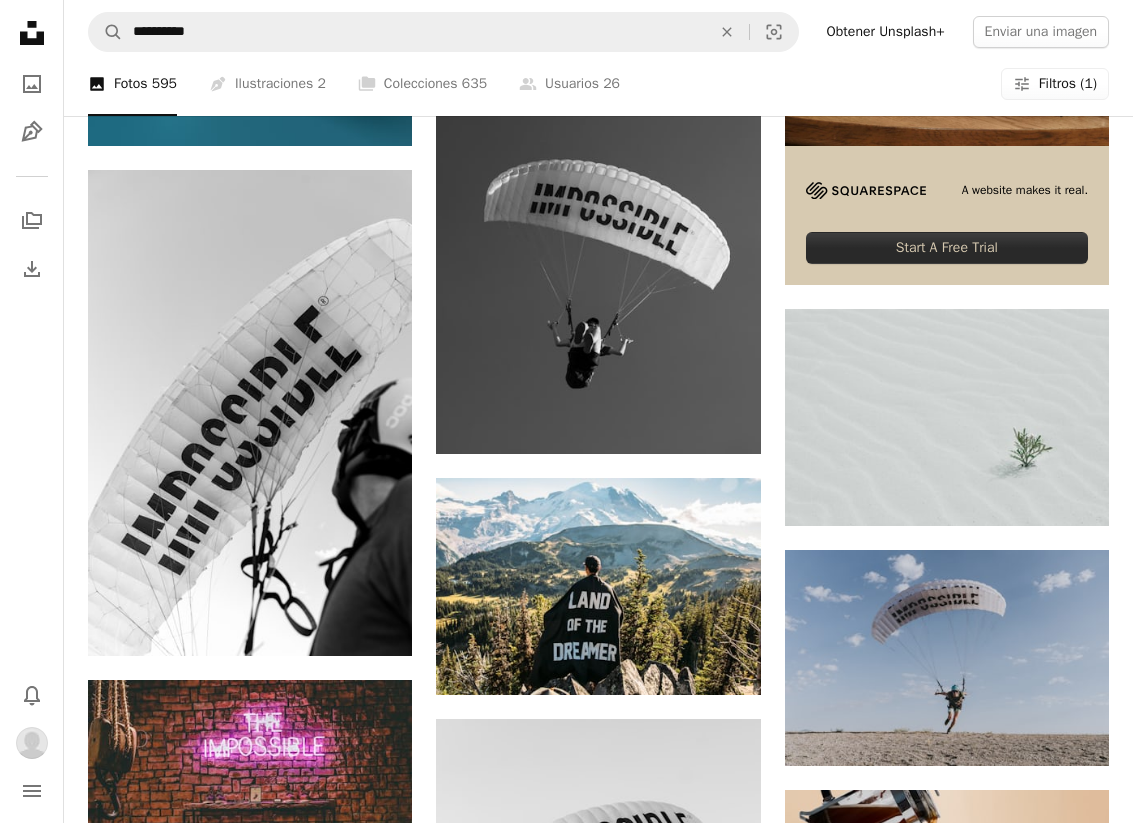 scroll, scrollTop: 680, scrollLeft: 0, axis: vertical 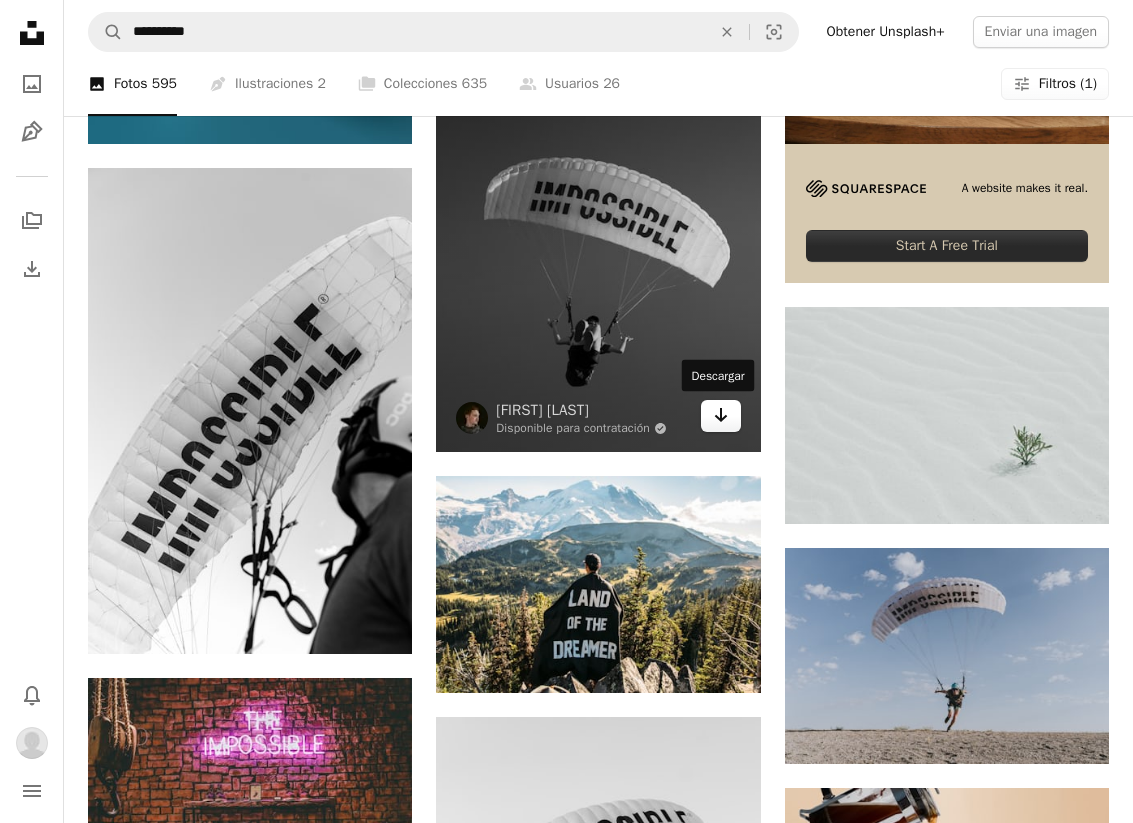 click 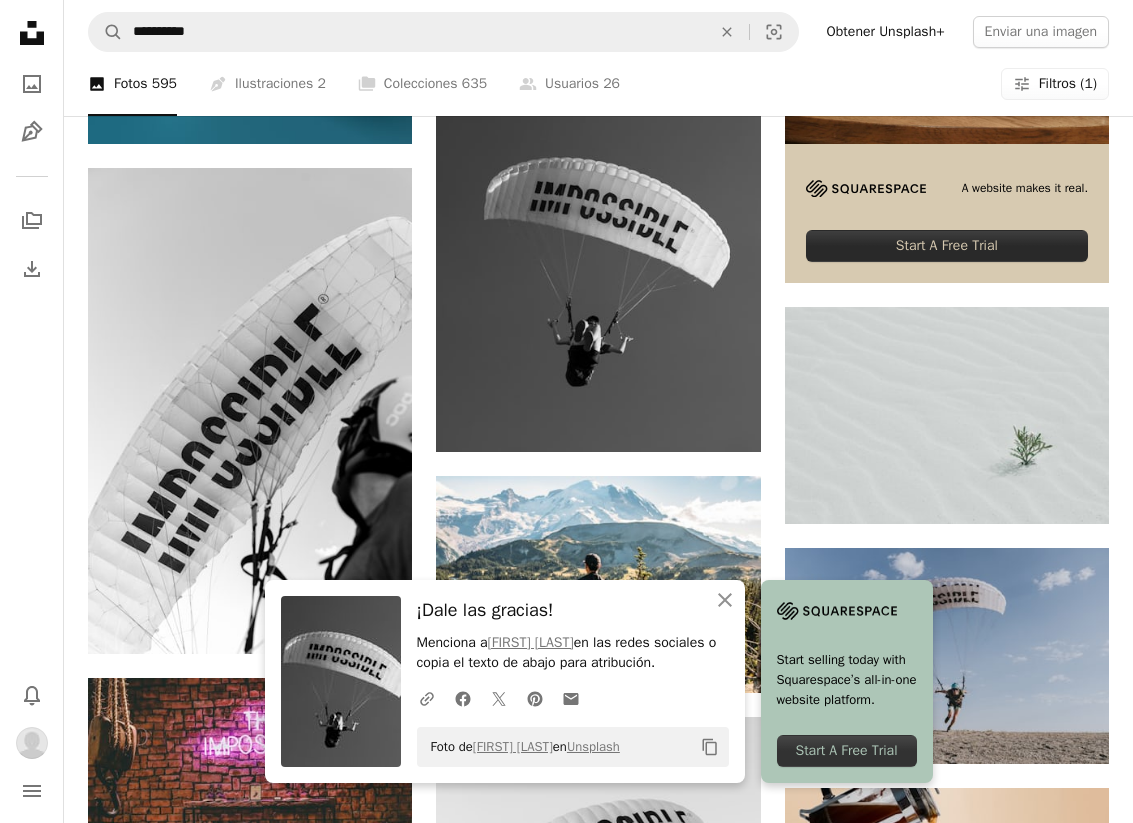 drag, startPoint x: 643, startPoint y: 745, endPoint x: 414, endPoint y: 743, distance: 229.00873 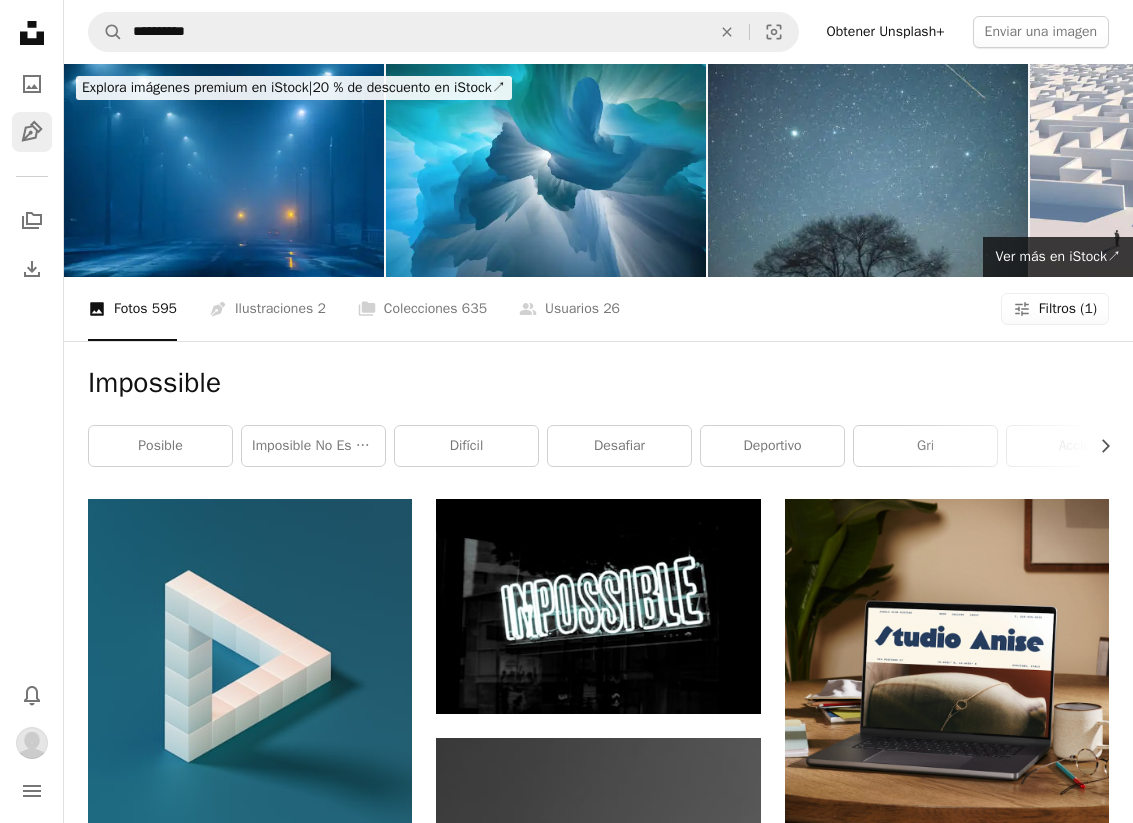 scroll, scrollTop: 0, scrollLeft: 0, axis: both 